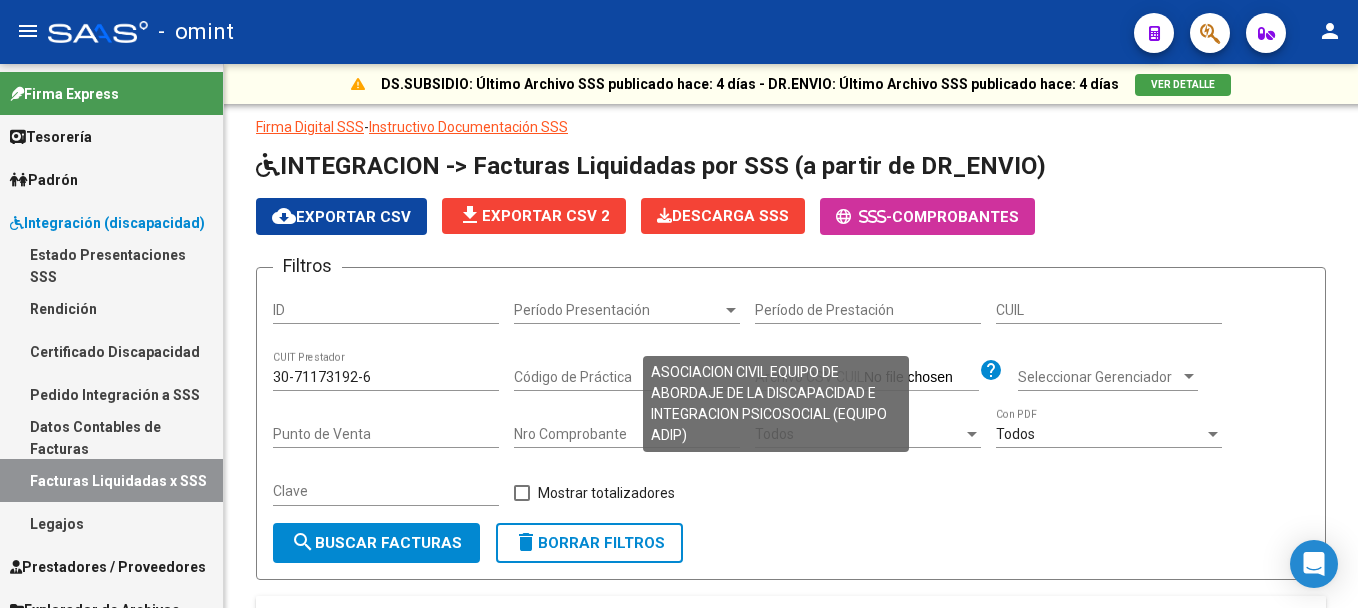 scroll, scrollTop: 0, scrollLeft: 0, axis: both 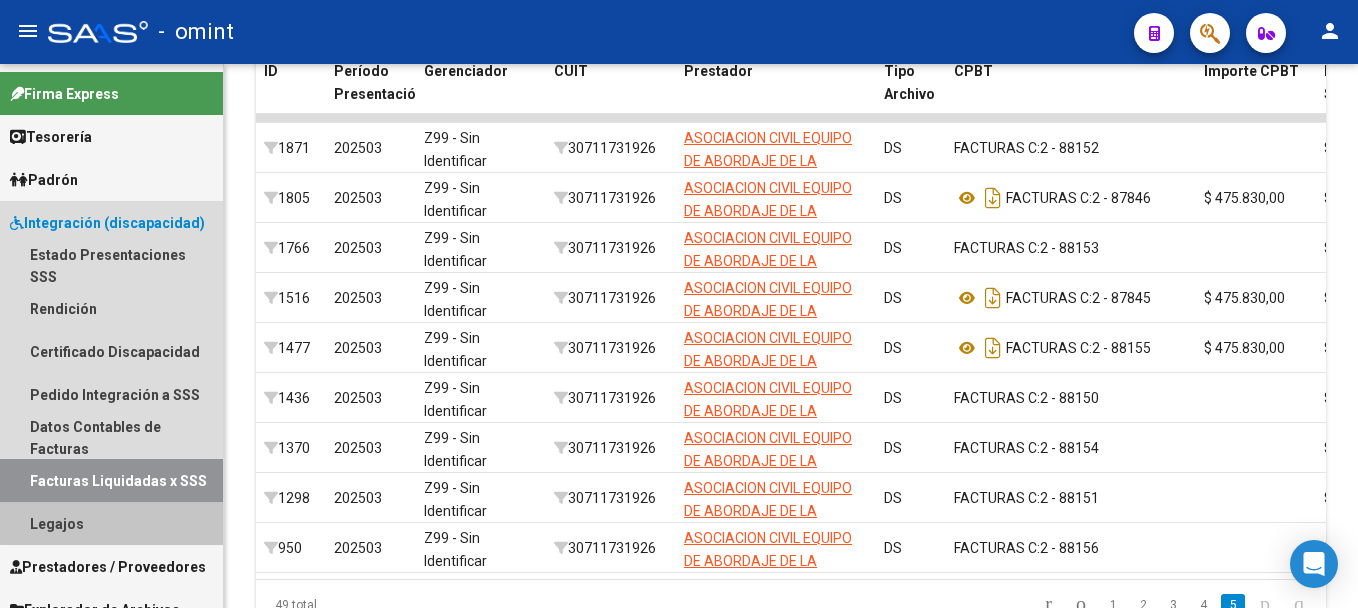 click on "Legajos" at bounding box center (111, 523) 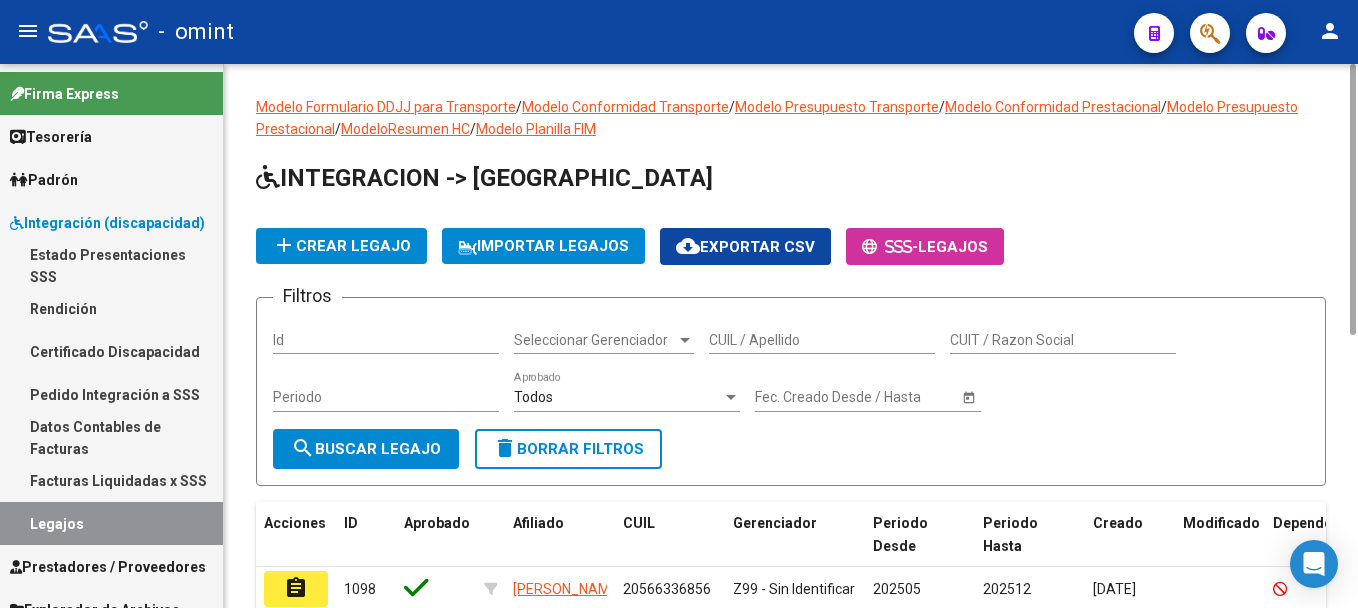 click on "CUIL / Apellido" 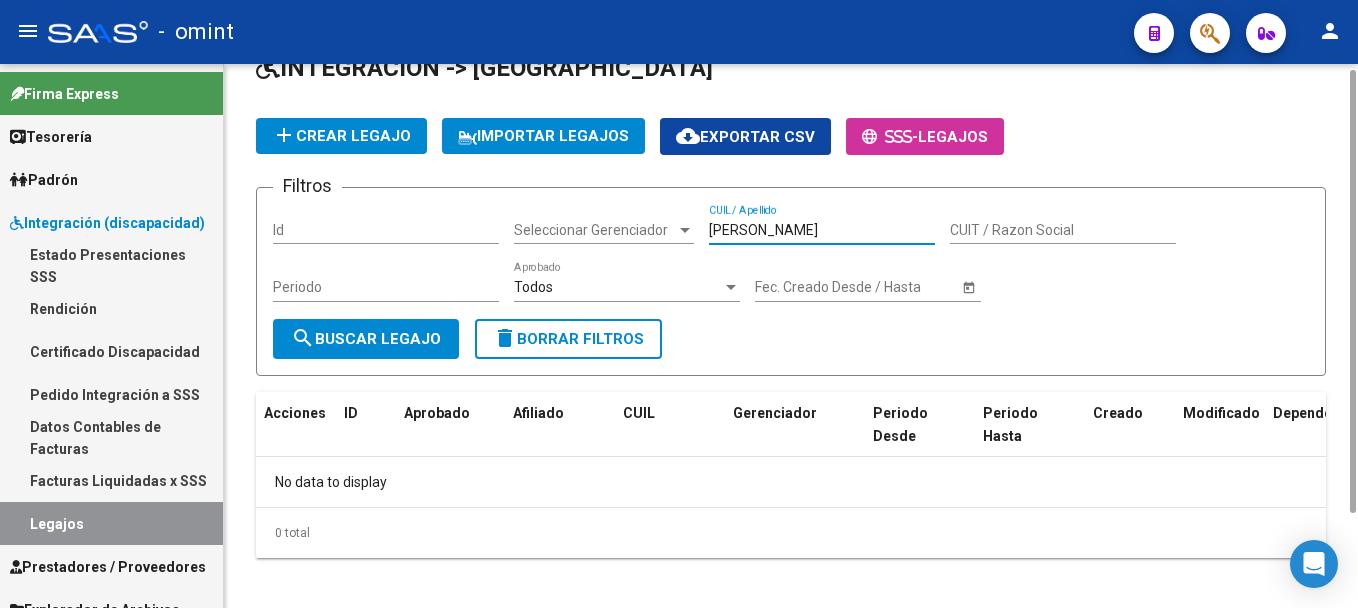 scroll, scrollTop: 124, scrollLeft: 0, axis: vertical 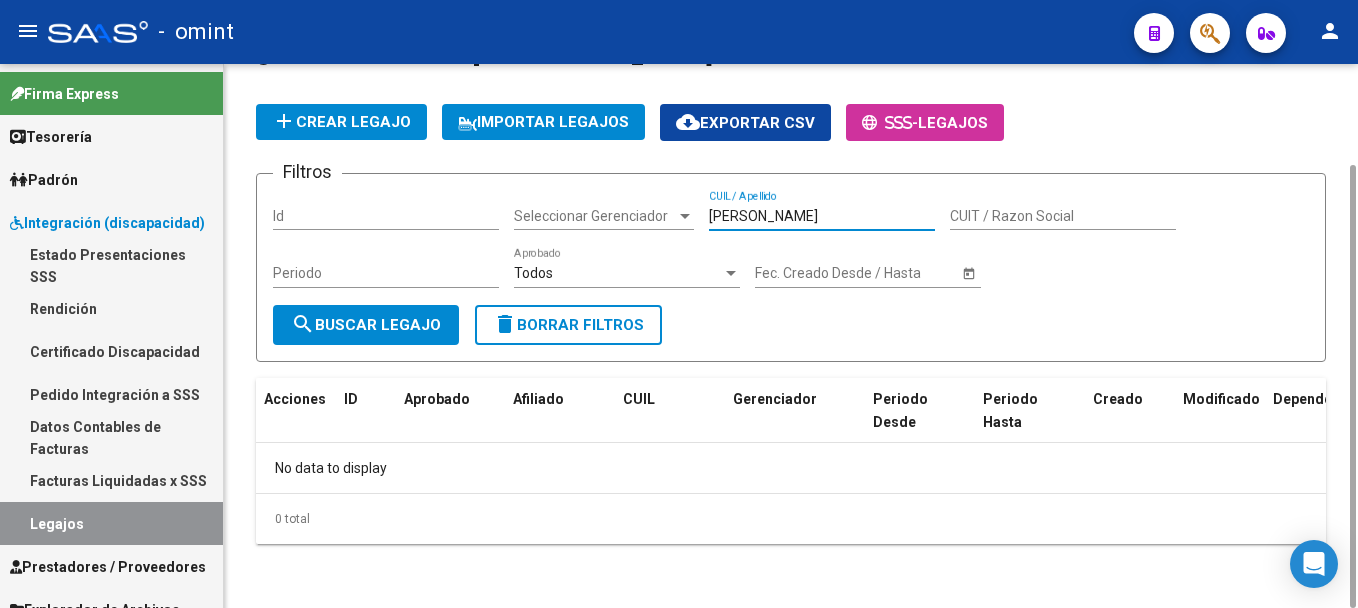 drag, startPoint x: 1352, startPoint y: 117, endPoint x: 1341, endPoint y: 183, distance: 66.910385 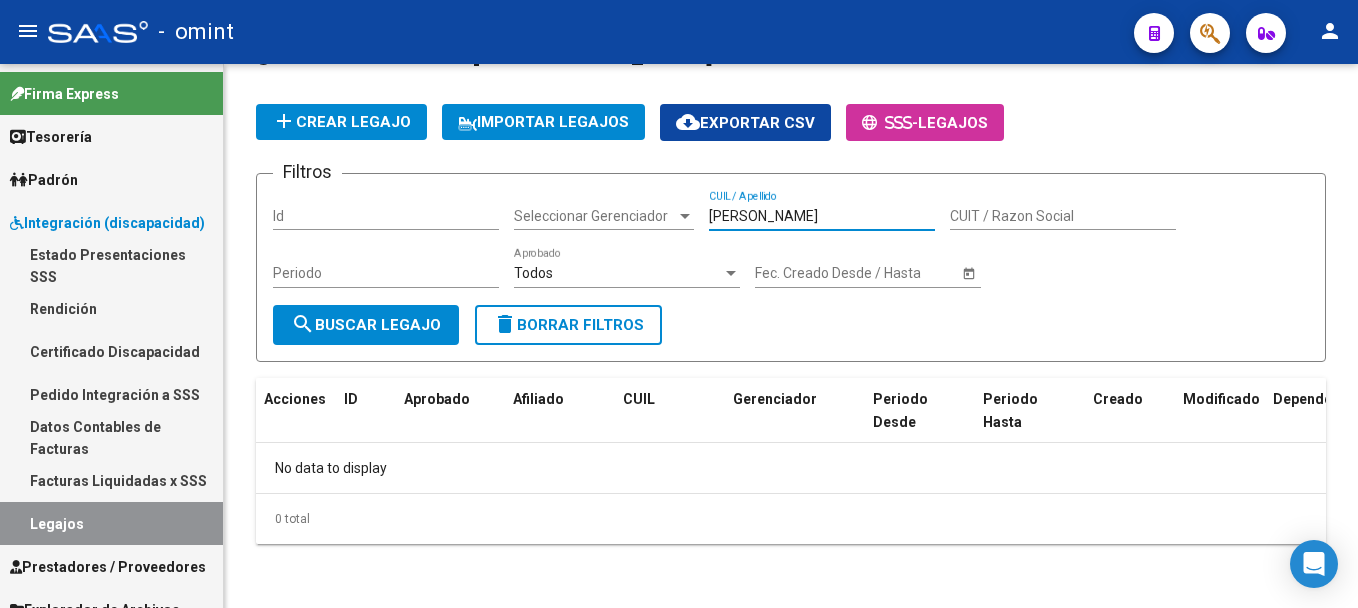 type on "[PERSON_NAME]" 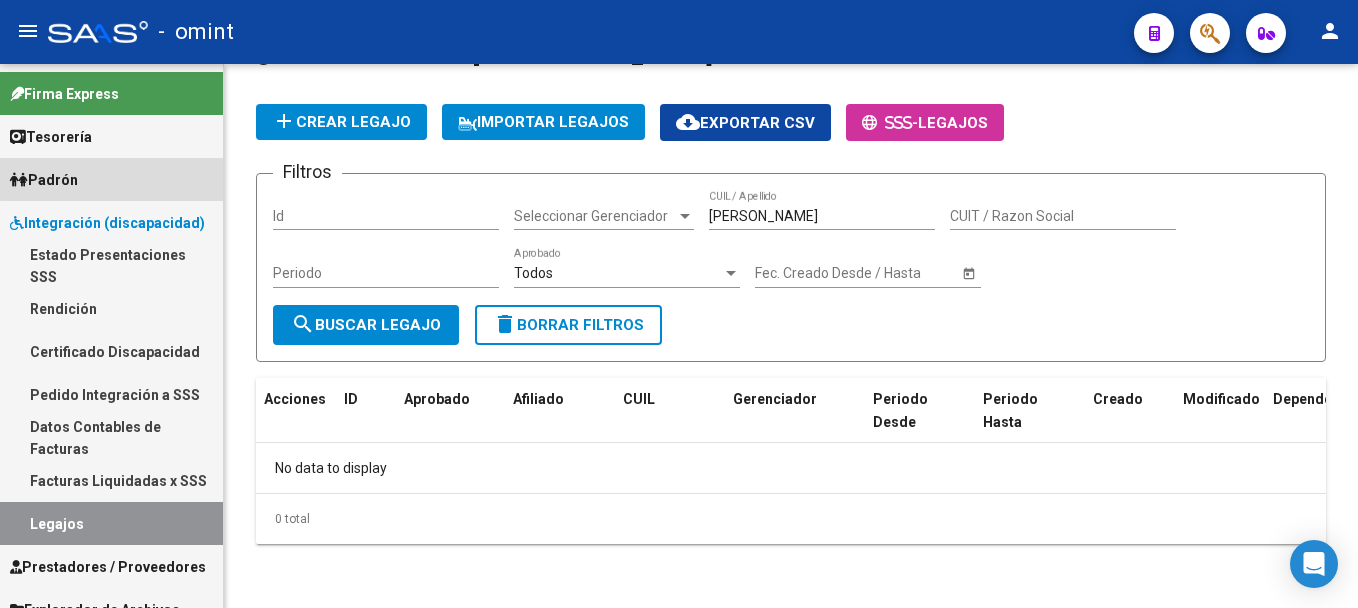 click on "Padrón" at bounding box center [111, 179] 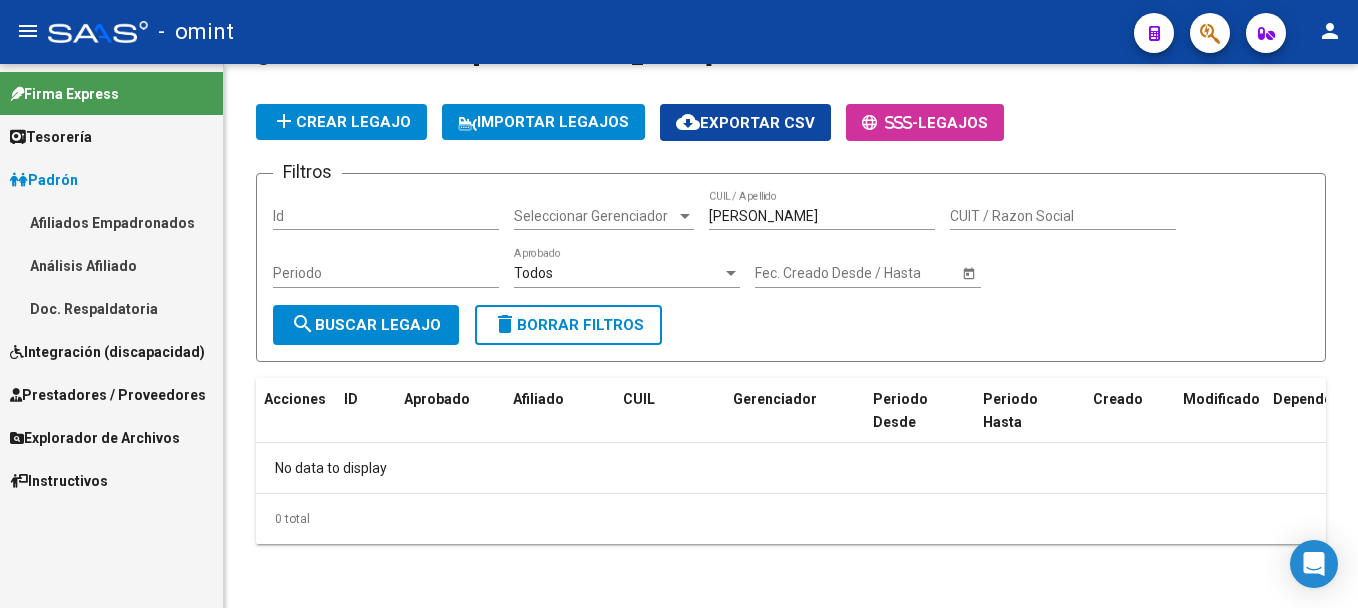 click on "Afiliados Empadronados" at bounding box center (111, 222) 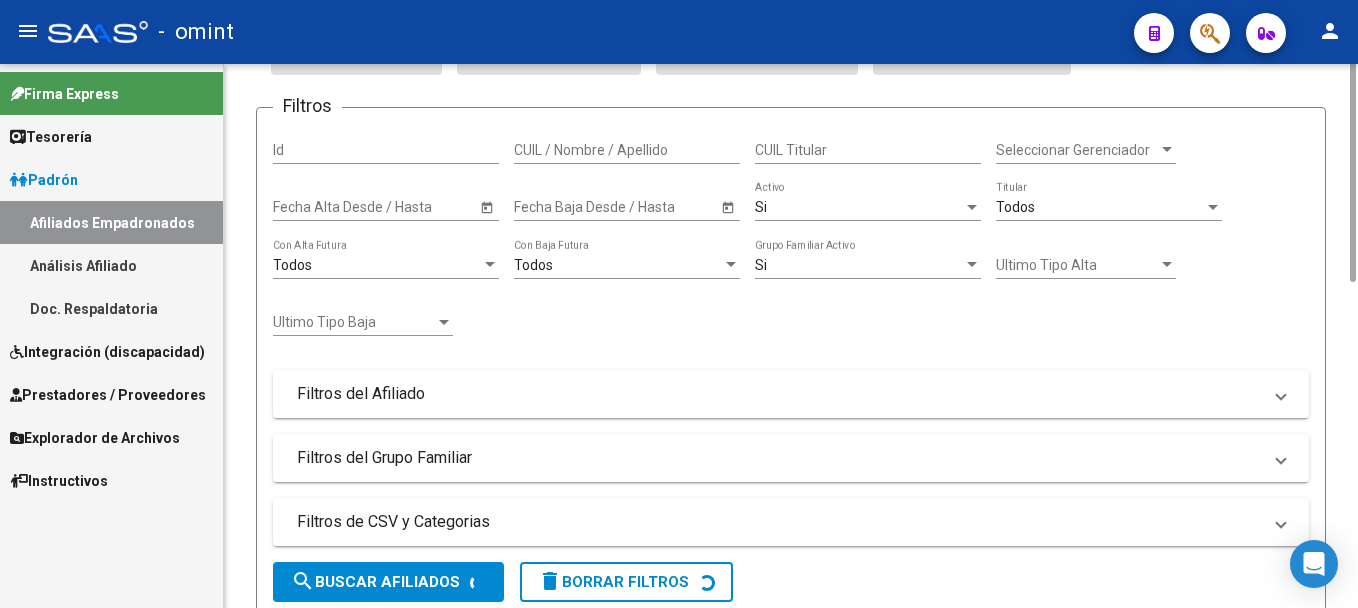 scroll, scrollTop: 0, scrollLeft: 0, axis: both 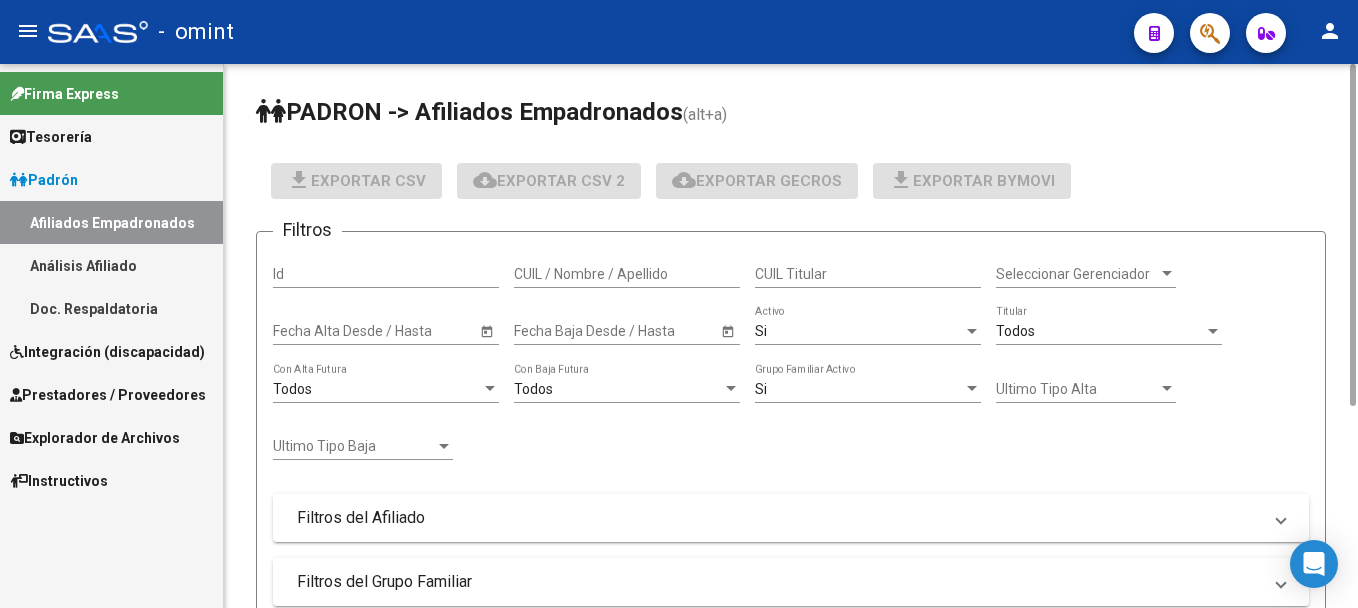 click on "CUIL / Nombre / Apellido" at bounding box center [627, 274] 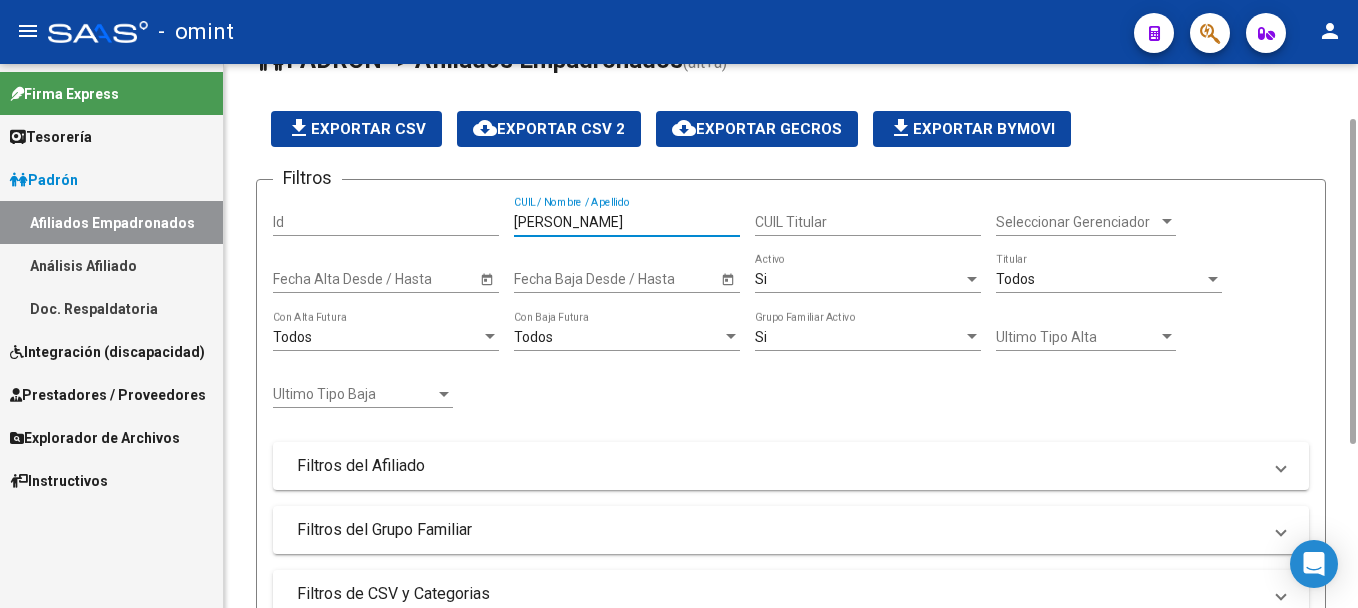scroll, scrollTop: 0, scrollLeft: 0, axis: both 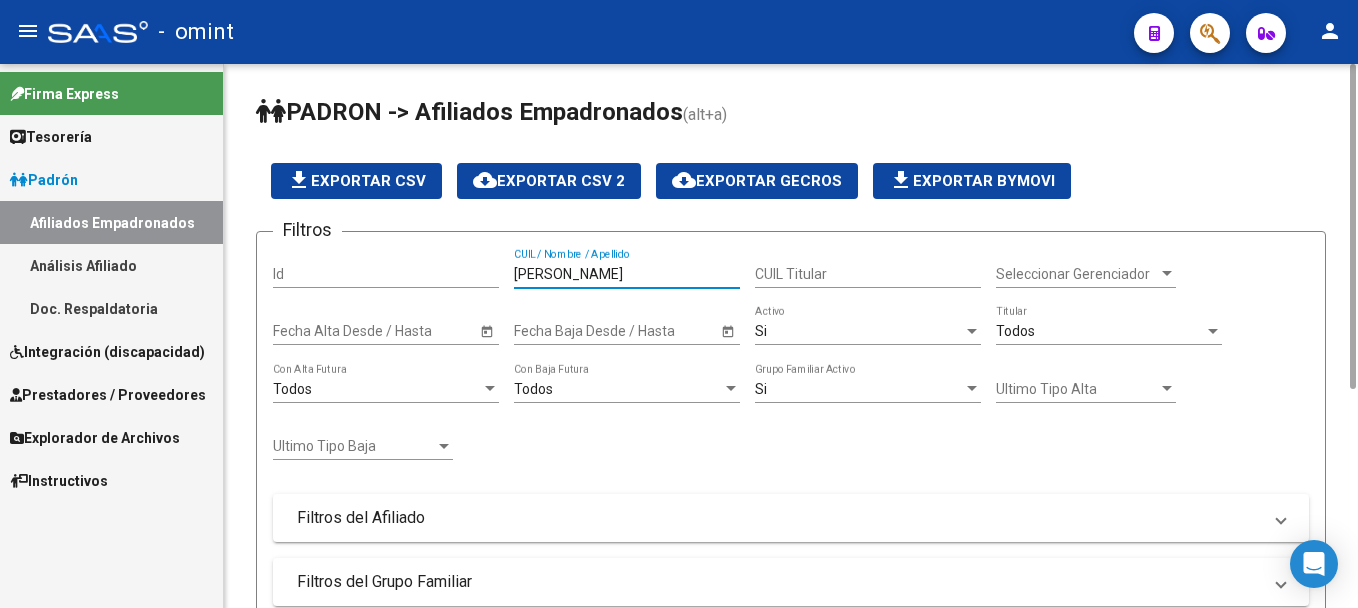 drag, startPoint x: 1352, startPoint y: 174, endPoint x: 1333, endPoint y: 116, distance: 61.03278 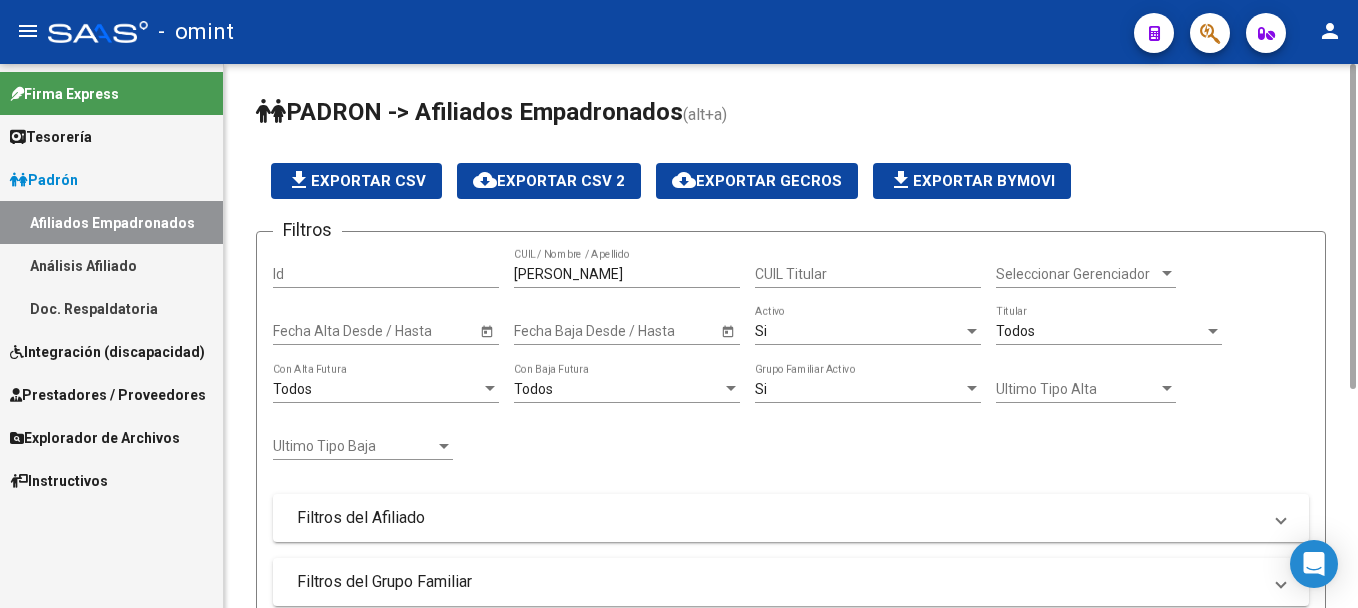 click on "PADRON -> Afiliados Empadronados  (alt+a)" 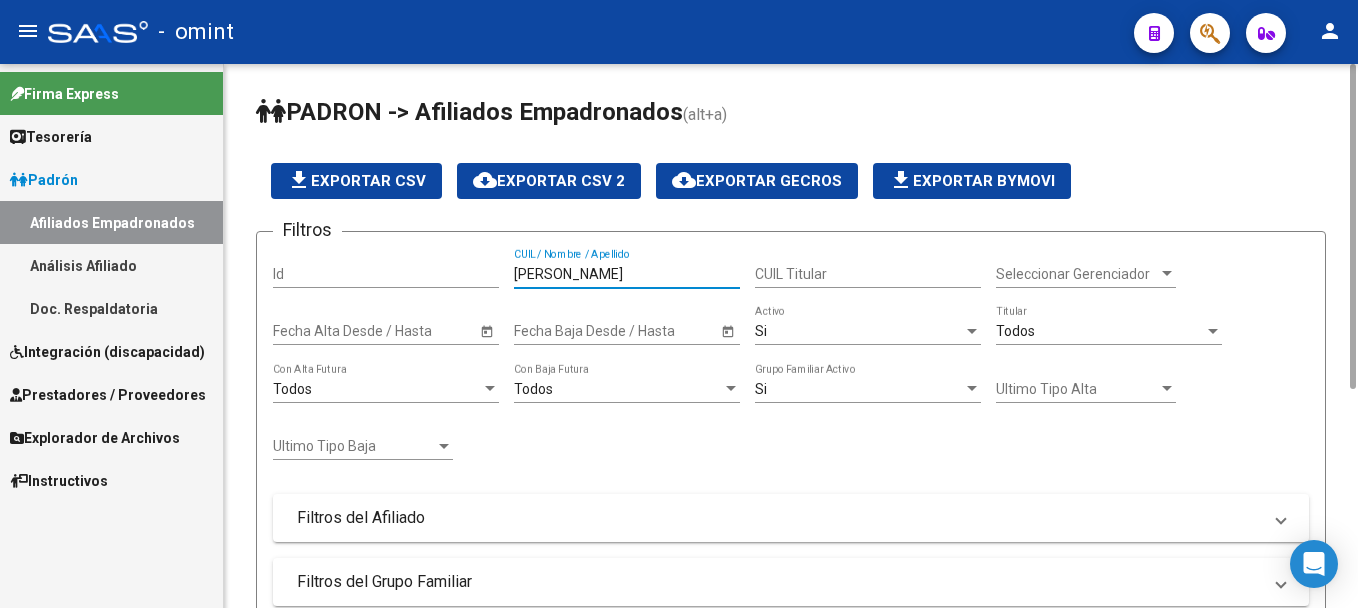 click on "[PERSON_NAME]" at bounding box center [627, 274] 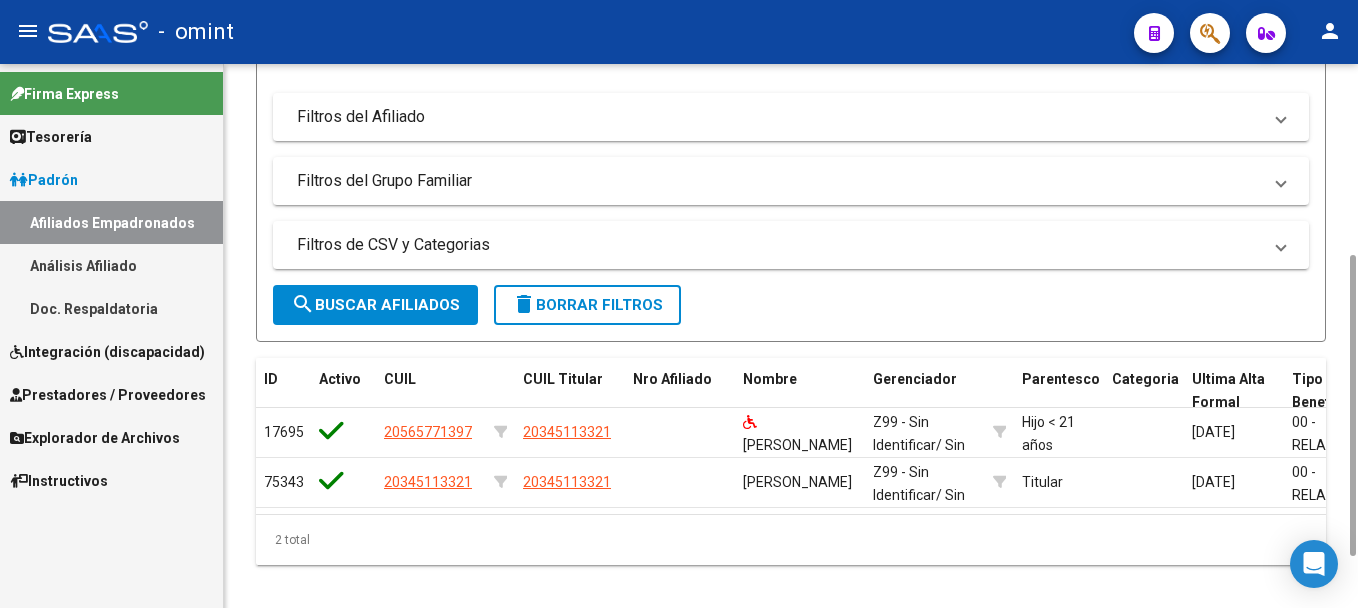 scroll, scrollTop: 411, scrollLeft: 0, axis: vertical 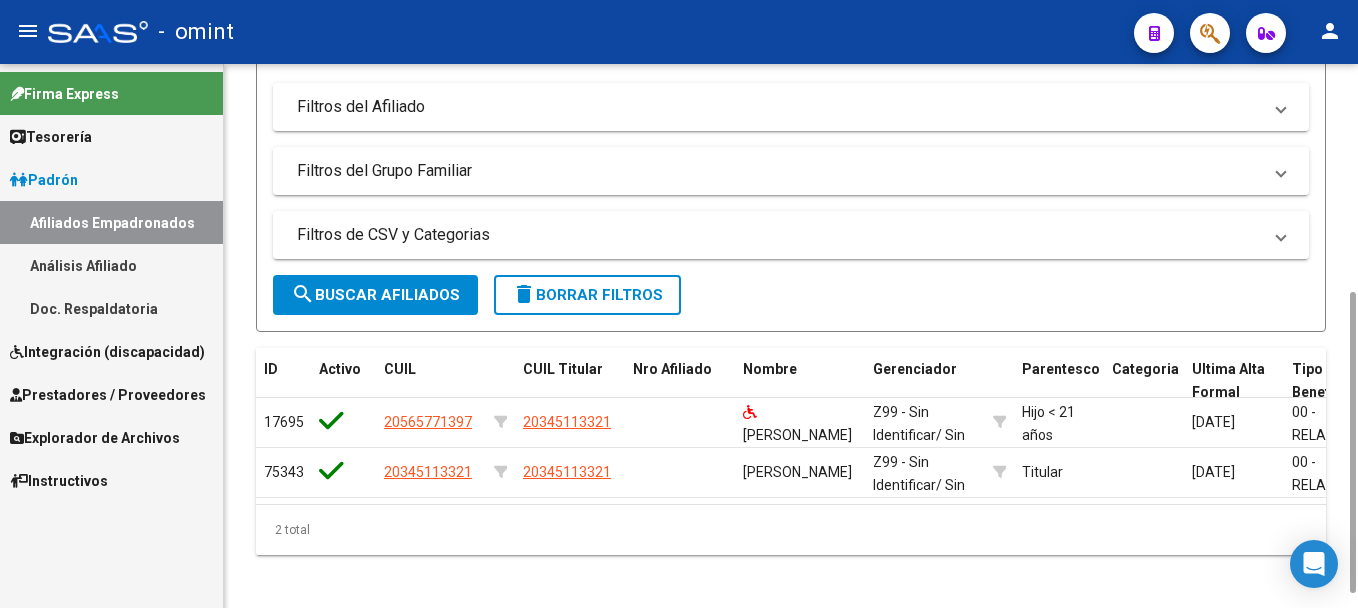 drag, startPoint x: 1354, startPoint y: 171, endPoint x: 1361, endPoint y: 417, distance: 246.09958 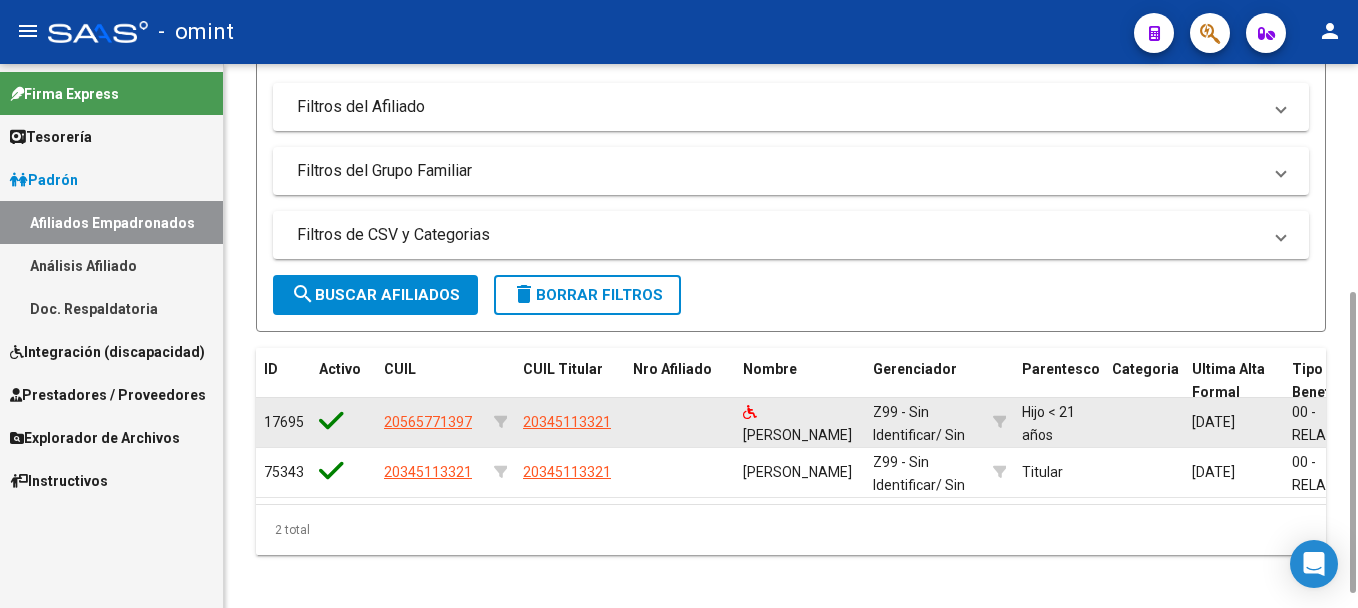 type on "[PERSON_NAME]" 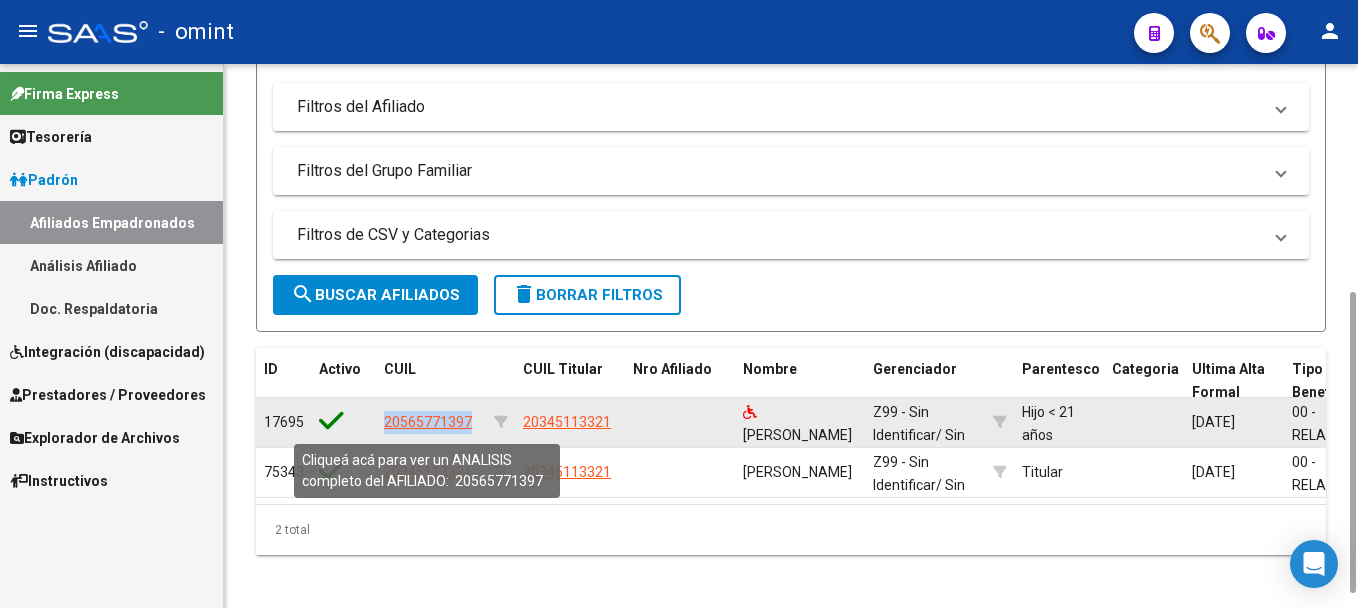 drag, startPoint x: 477, startPoint y: 428, endPoint x: 384, endPoint y: 430, distance: 93.0215 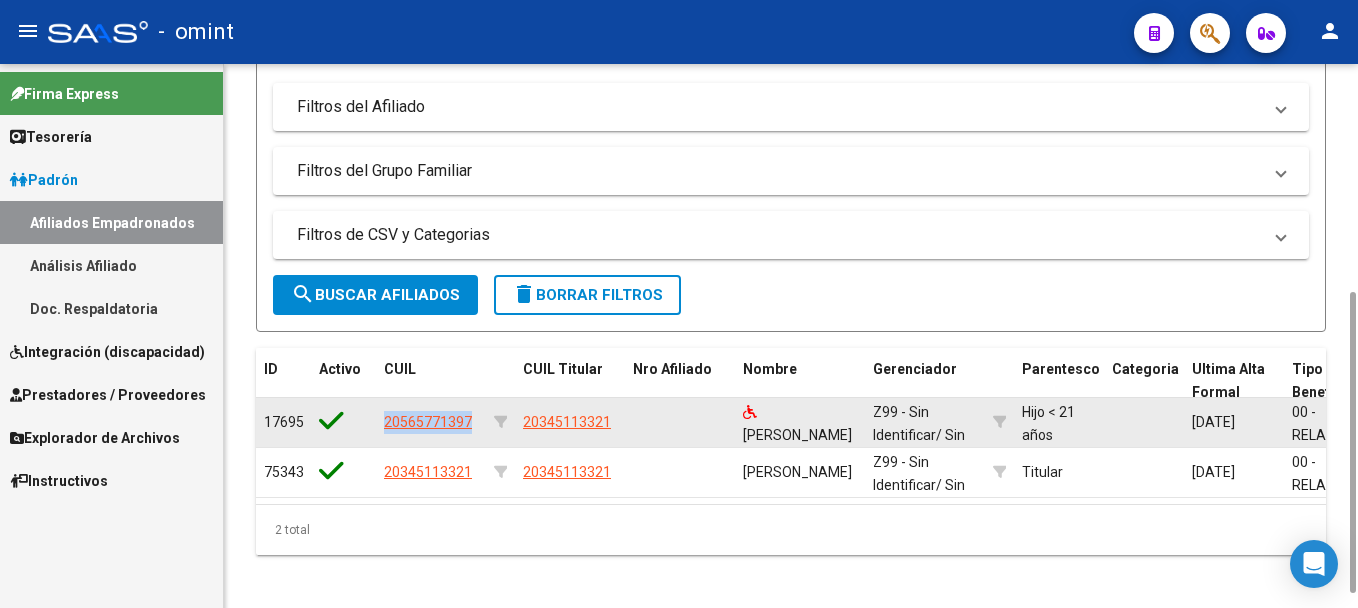 copy on "20565771397" 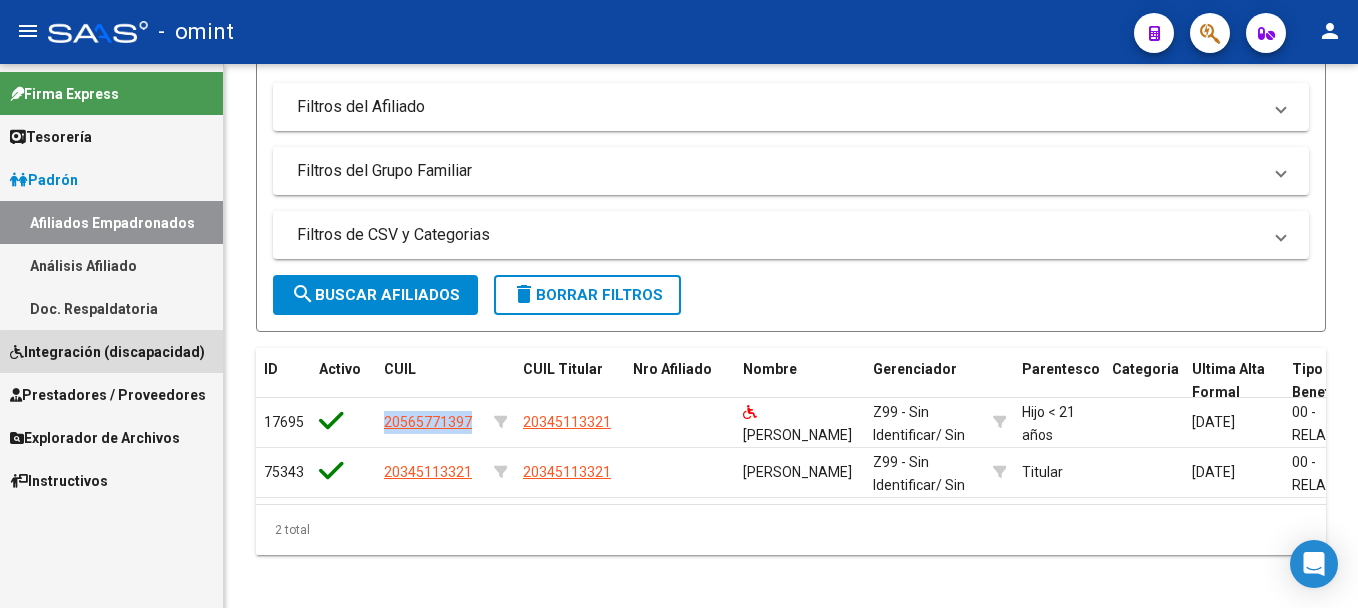 click on "Integración (discapacidad)" at bounding box center (107, 352) 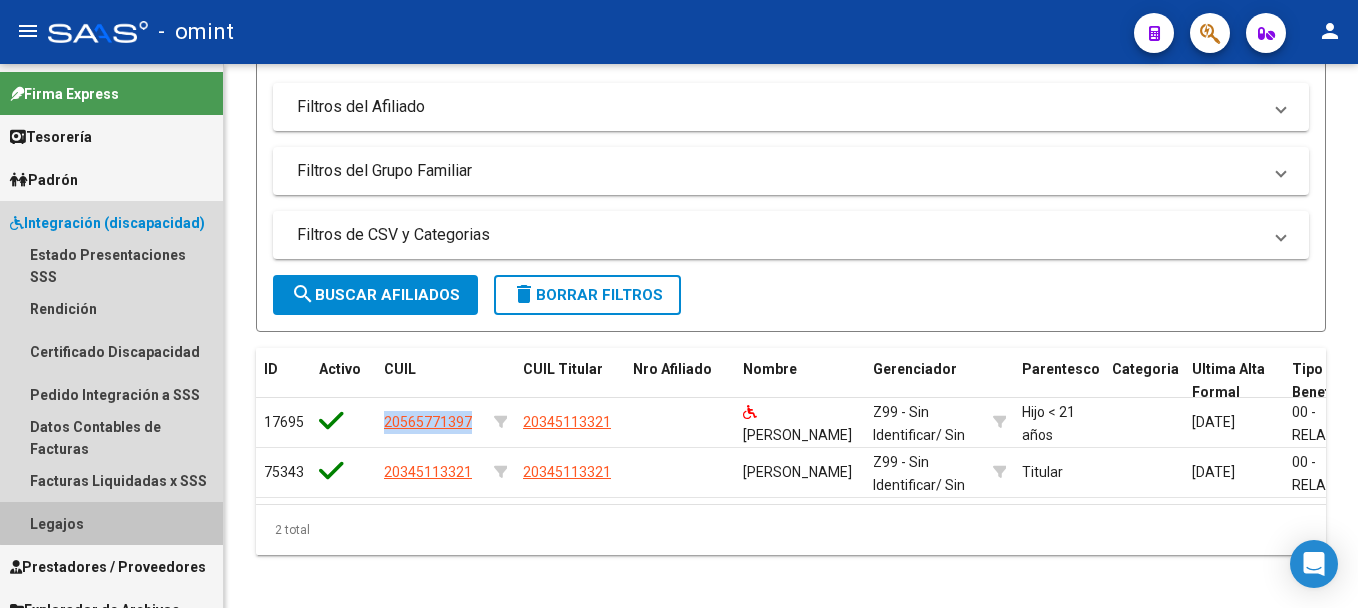 click on "Legajos" at bounding box center (111, 523) 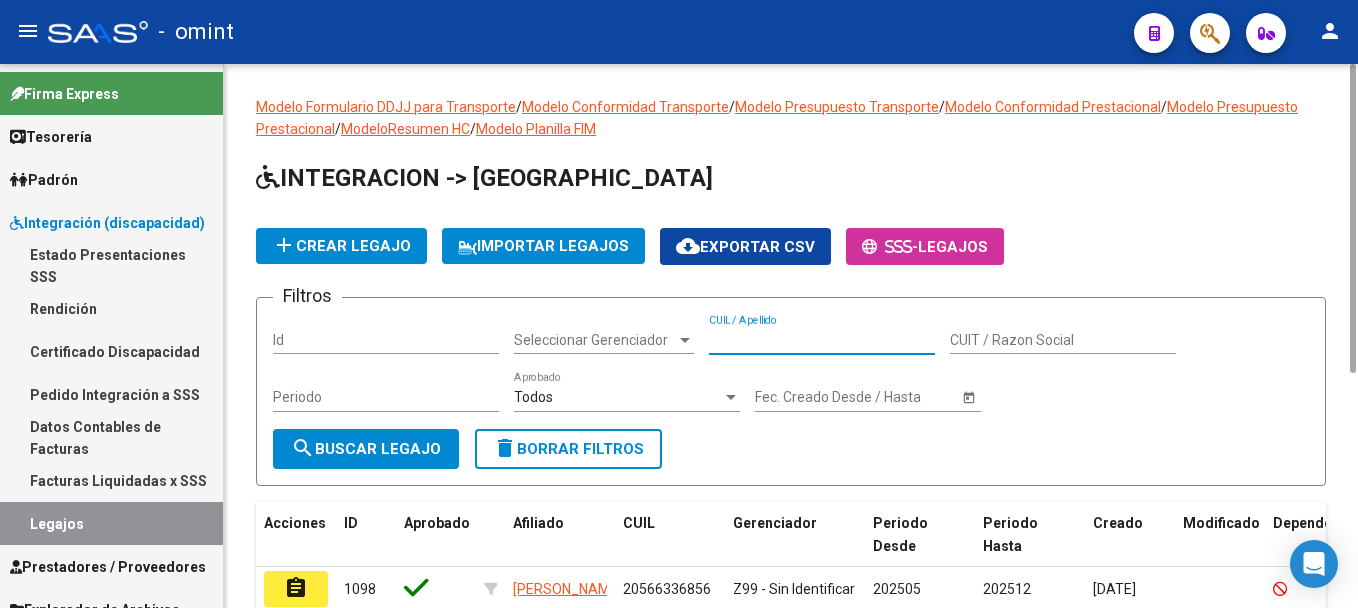 click on "CUIL / Apellido" at bounding box center [822, 340] 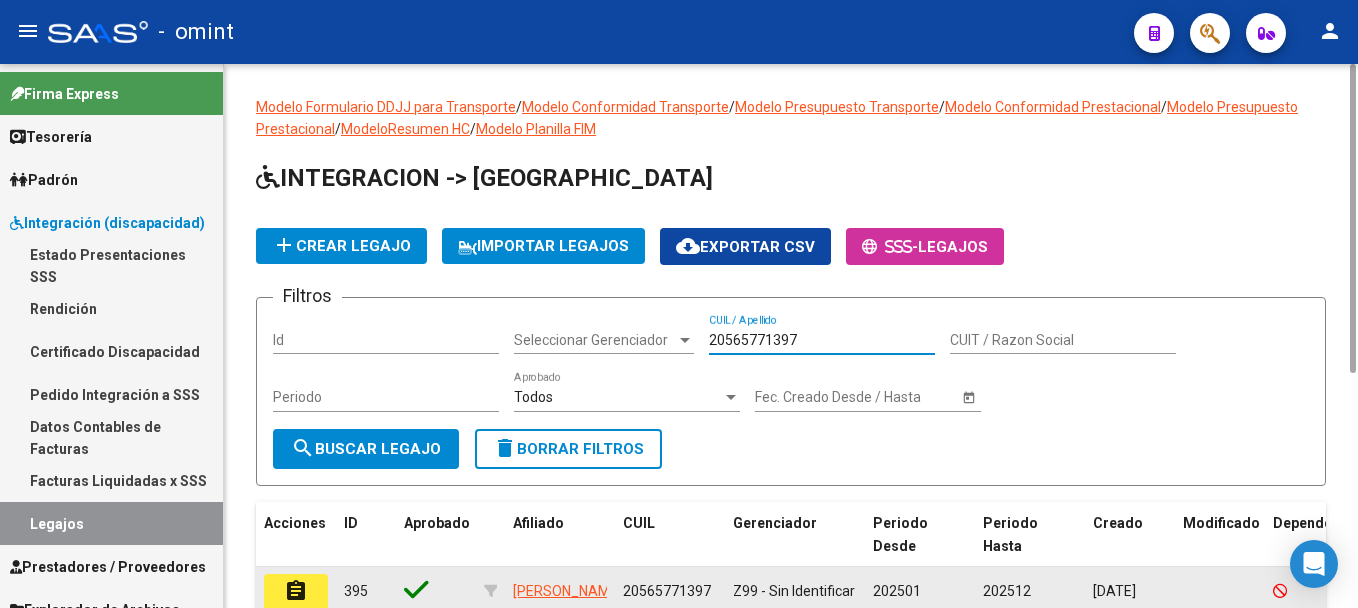 type on "20565771397" 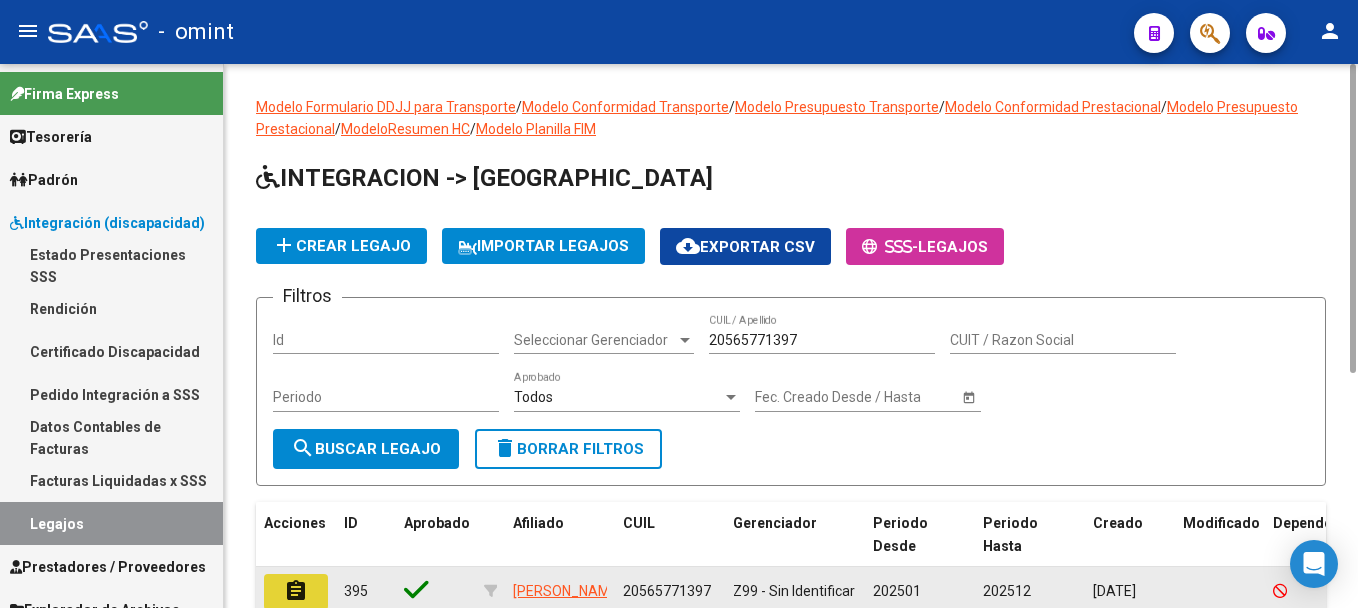 click on "assignment" 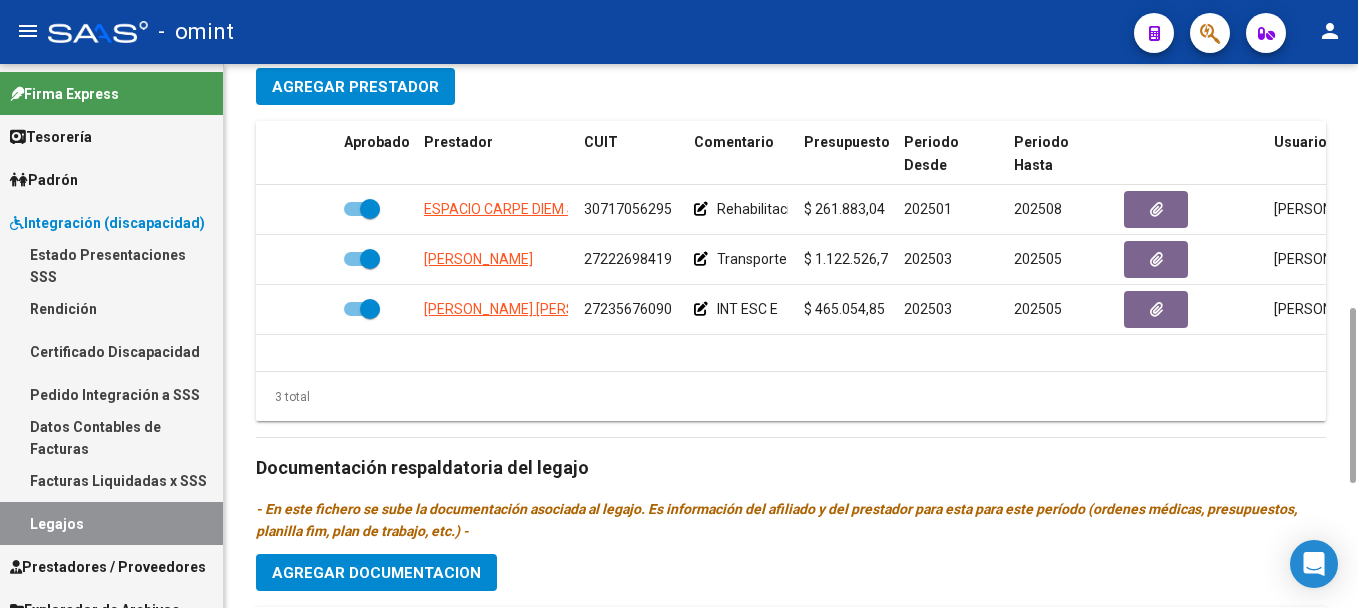 scroll, scrollTop: 777, scrollLeft: 0, axis: vertical 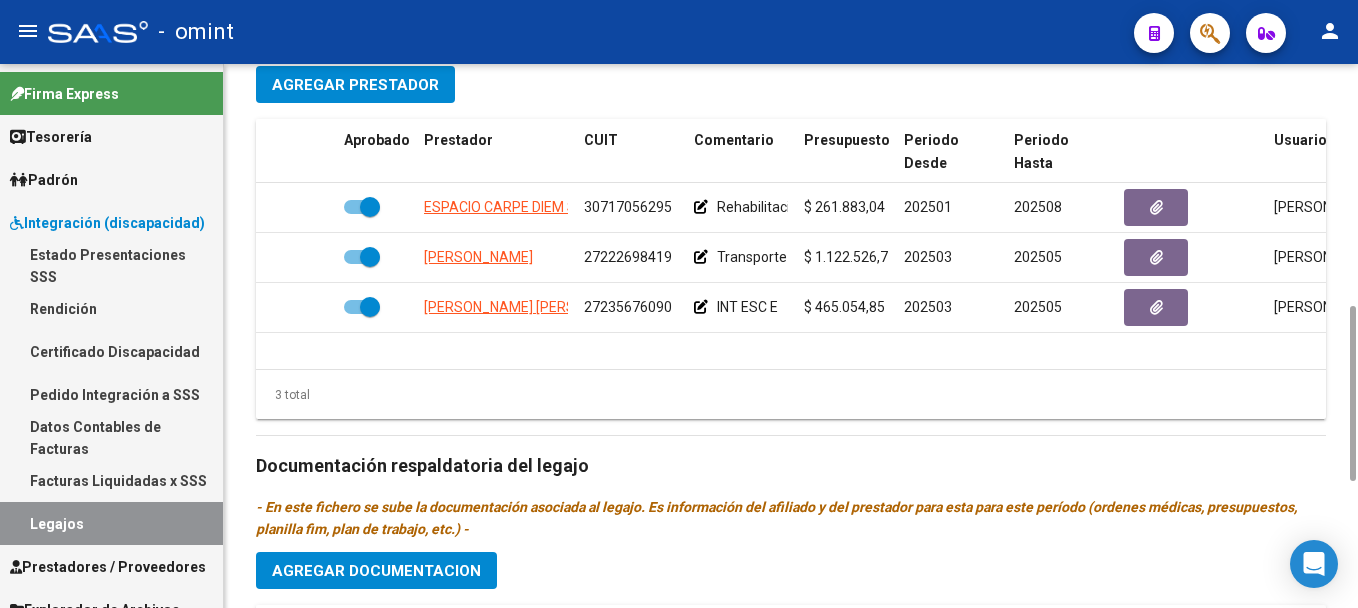 drag, startPoint x: 1348, startPoint y: 209, endPoint x: 1358, endPoint y: 653, distance: 444.1126 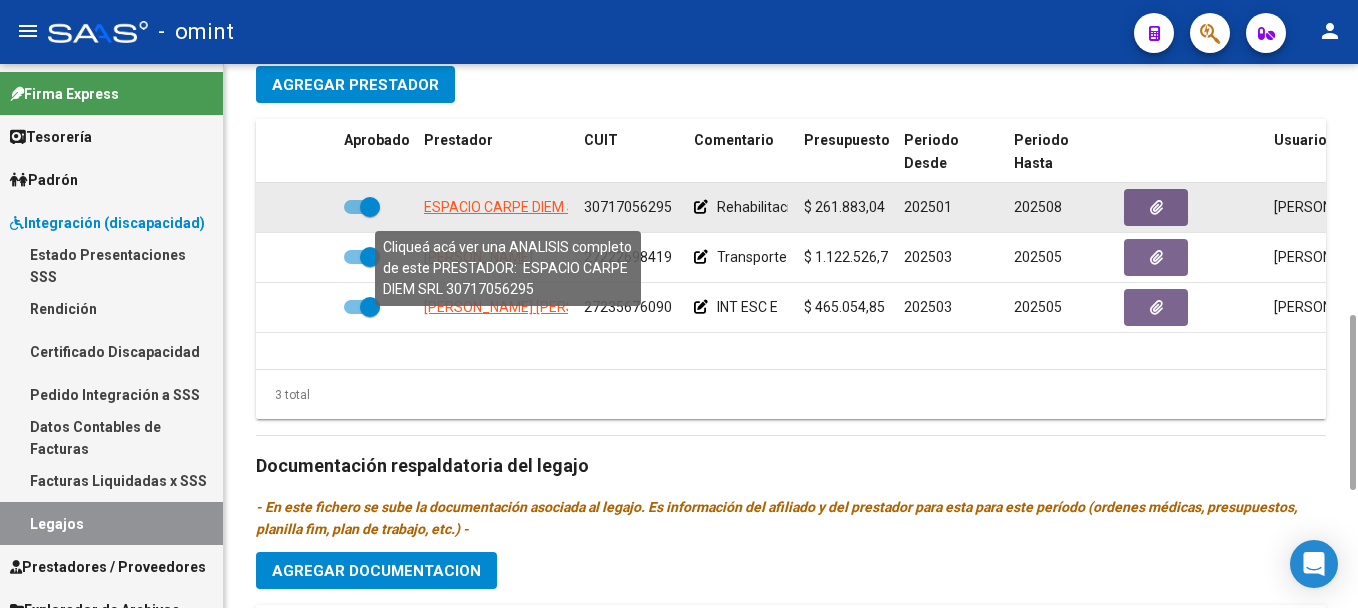 click on "ESPACIO CARPE DIEM SRL" 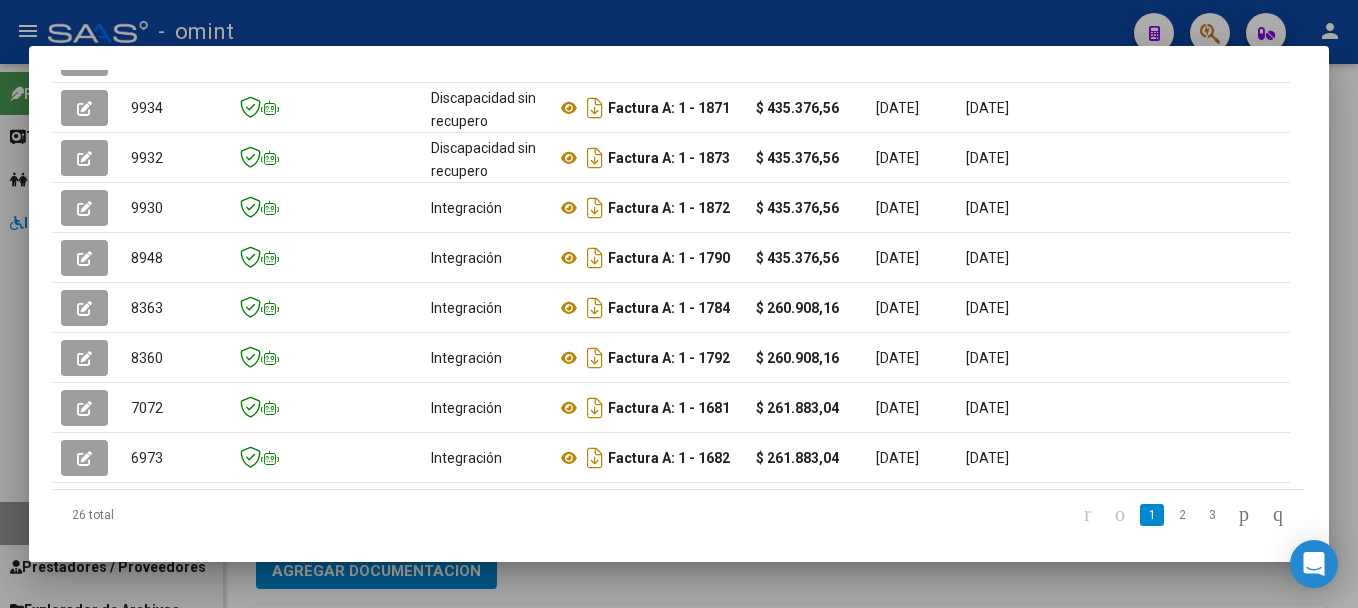 scroll, scrollTop: 606, scrollLeft: 0, axis: vertical 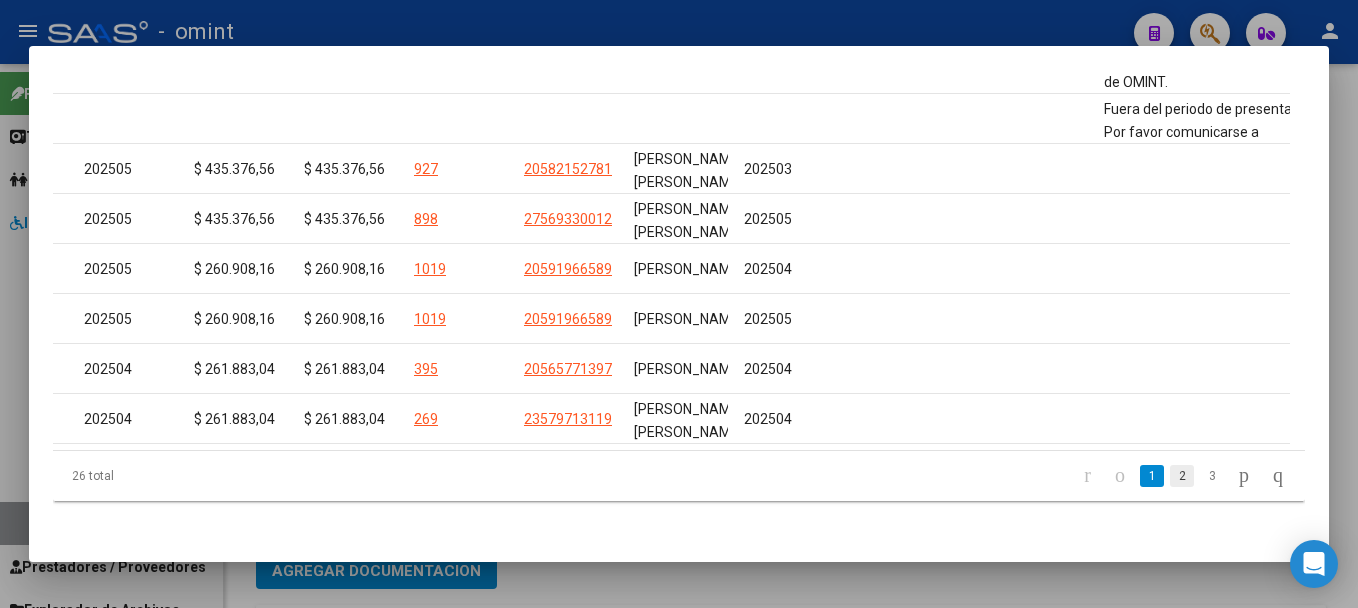 click on "2" 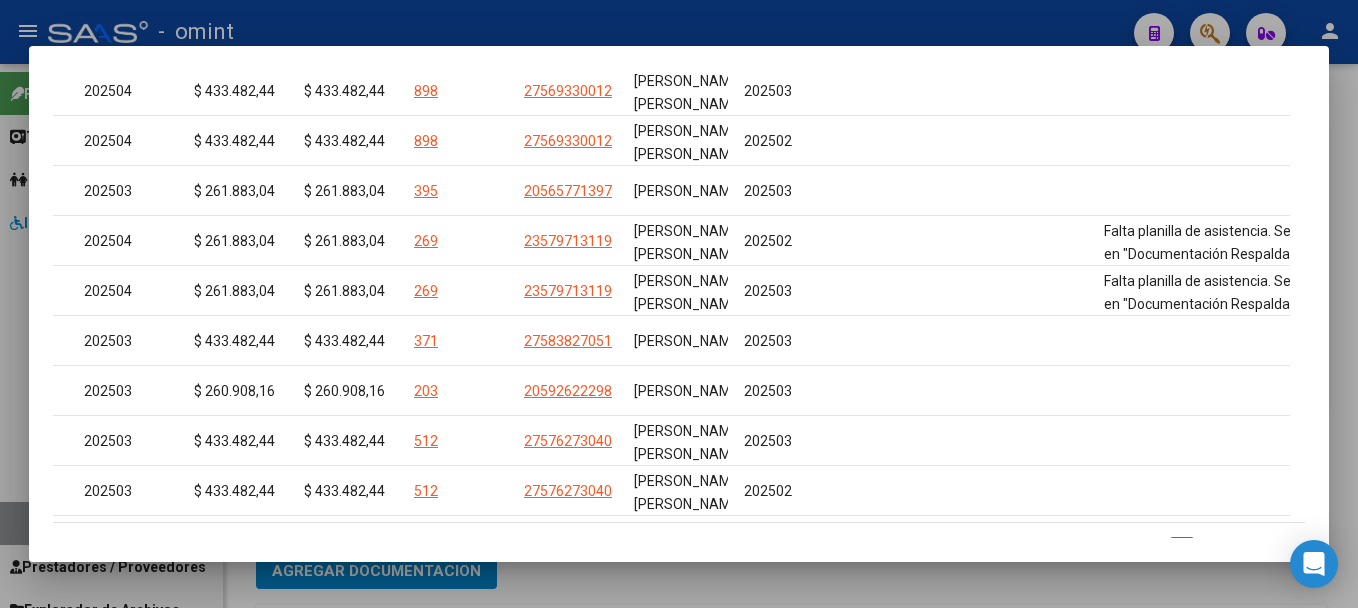 scroll, scrollTop: 663, scrollLeft: 0, axis: vertical 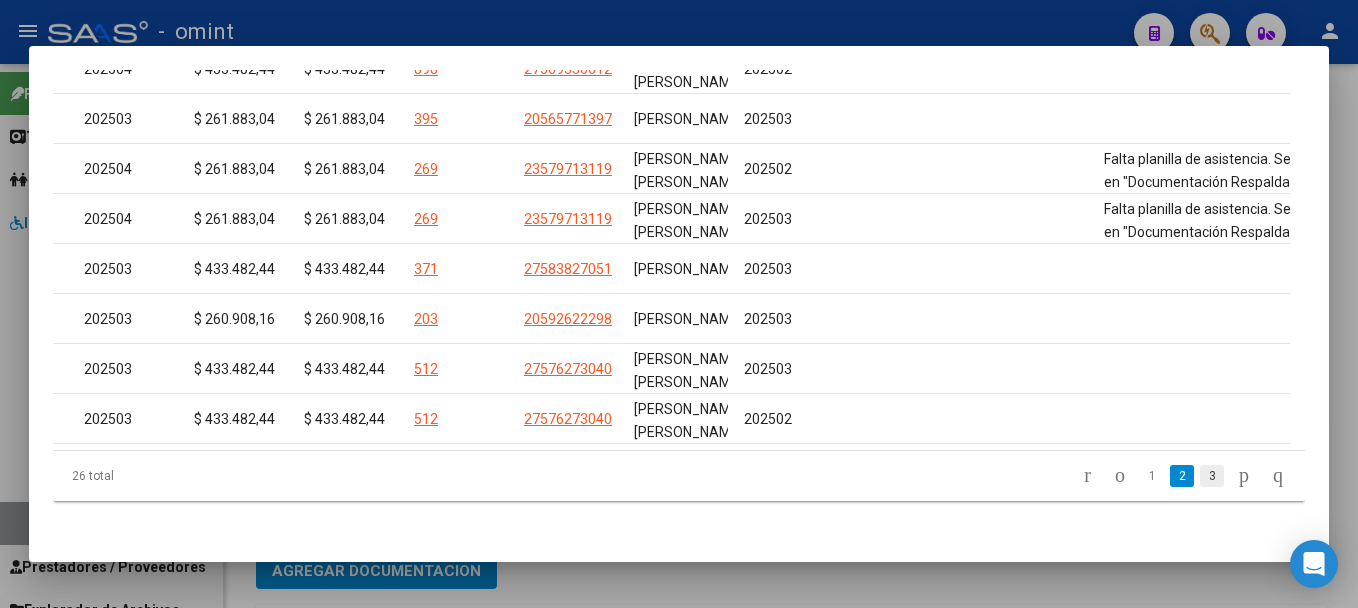 click on "3" 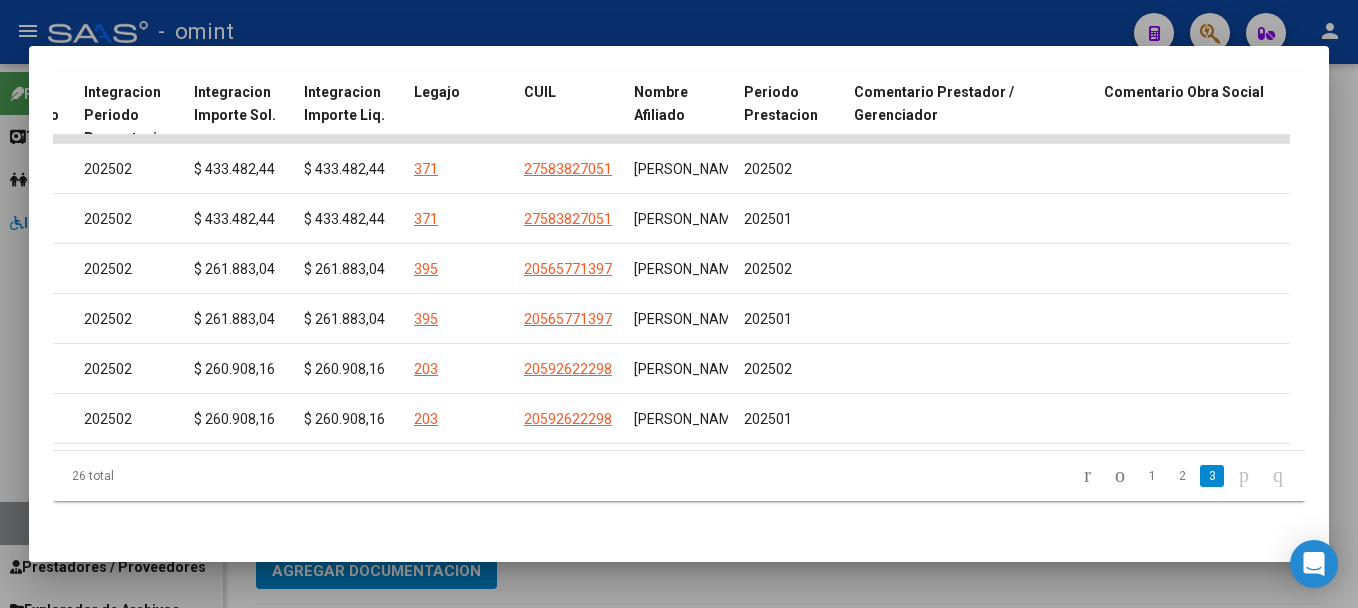 scroll, scrollTop: 463, scrollLeft: 0, axis: vertical 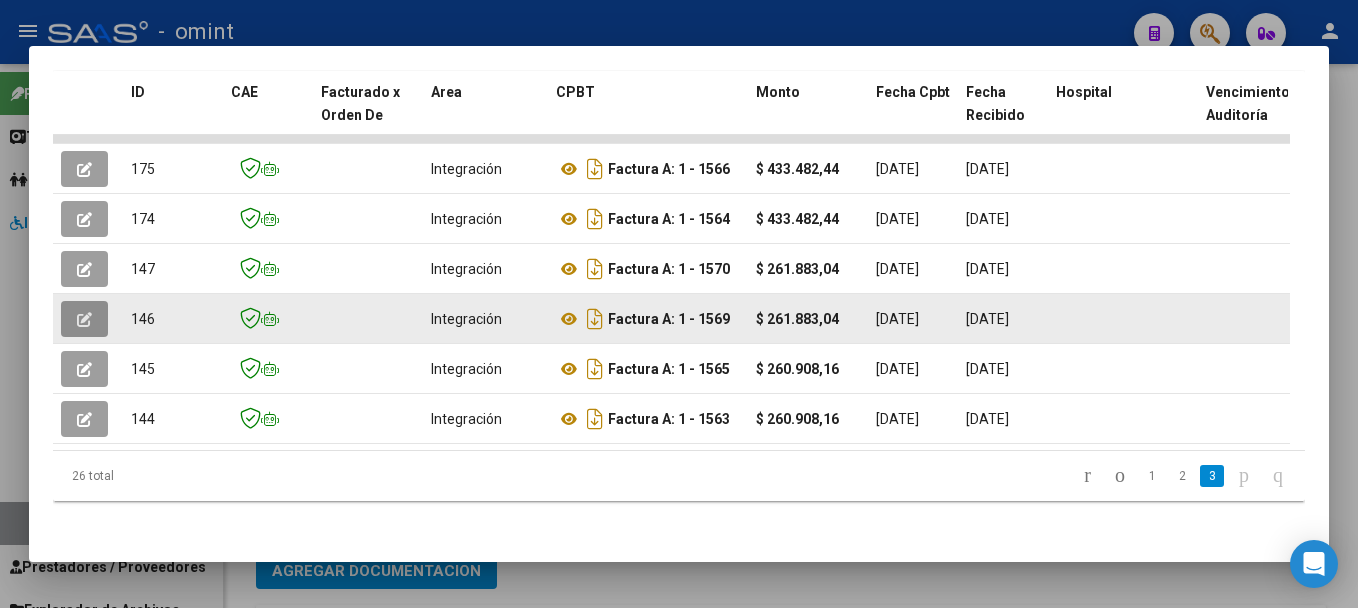 click 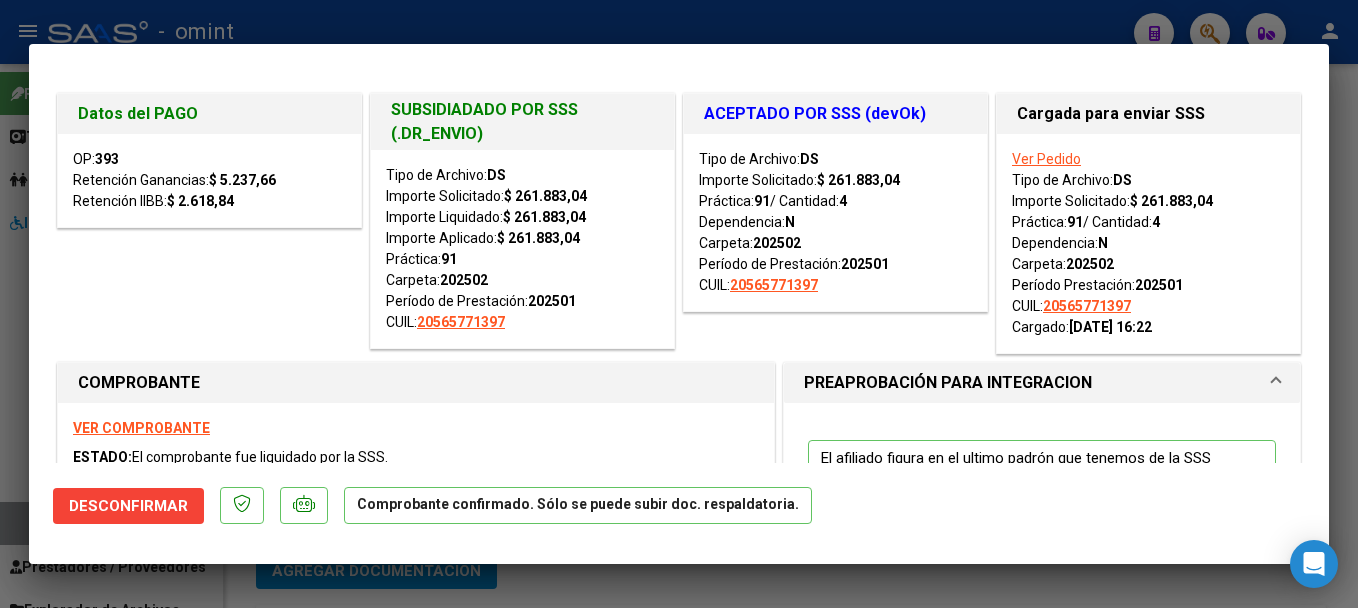 click at bounding box center [679, 304] 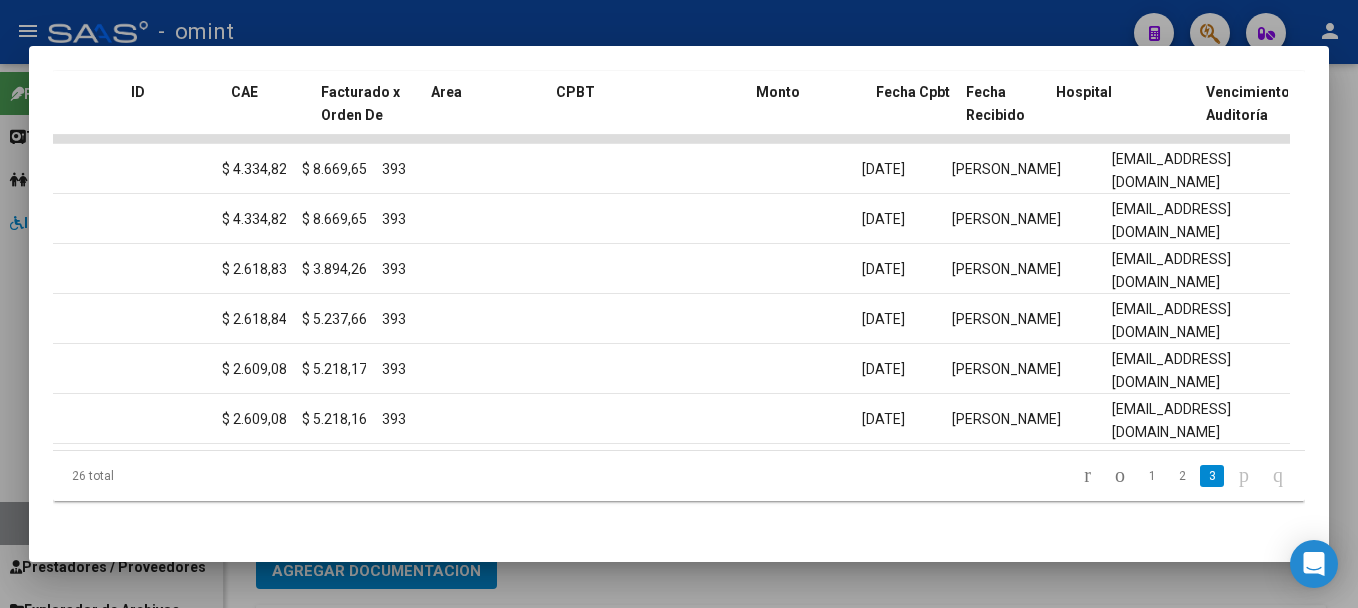 scroll, scrollTop: 0, scrollLeft: 0, axis: both 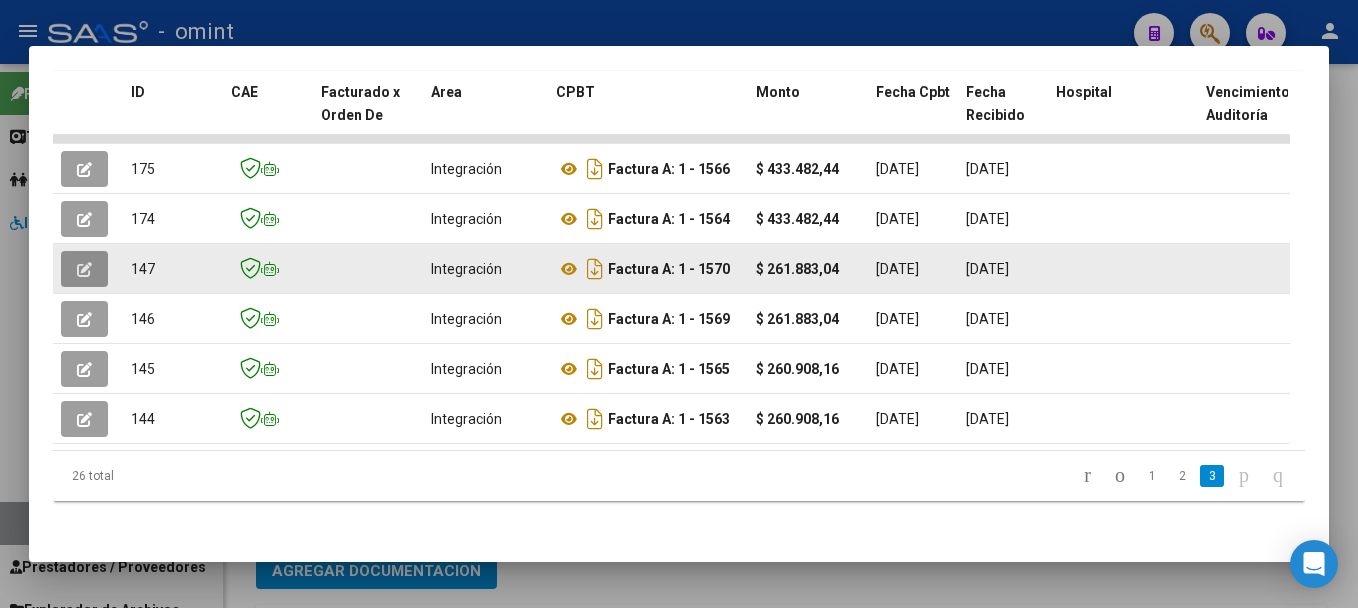 click 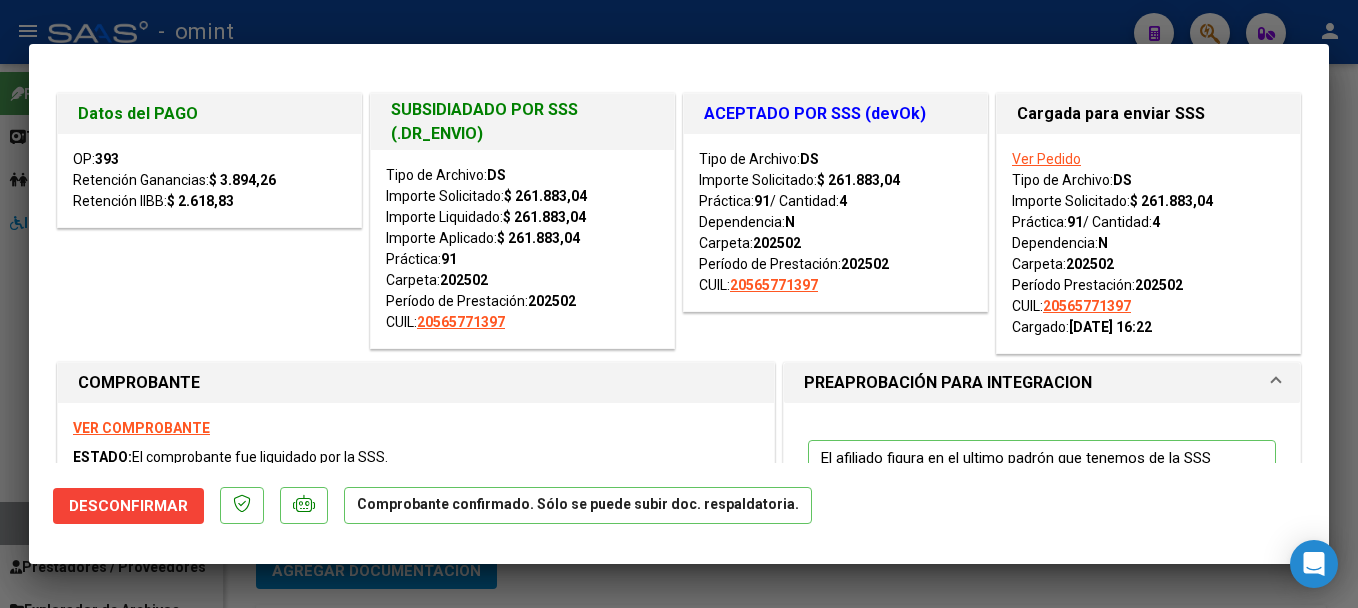 click at bounding box center (679, 304) 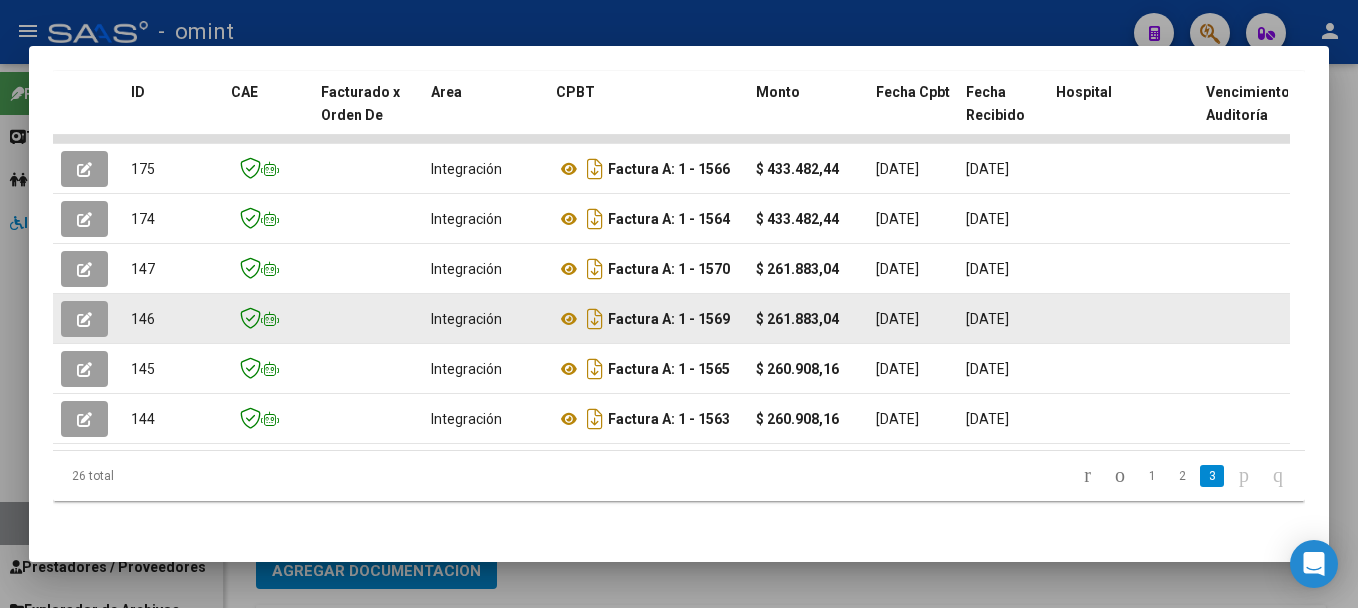 click 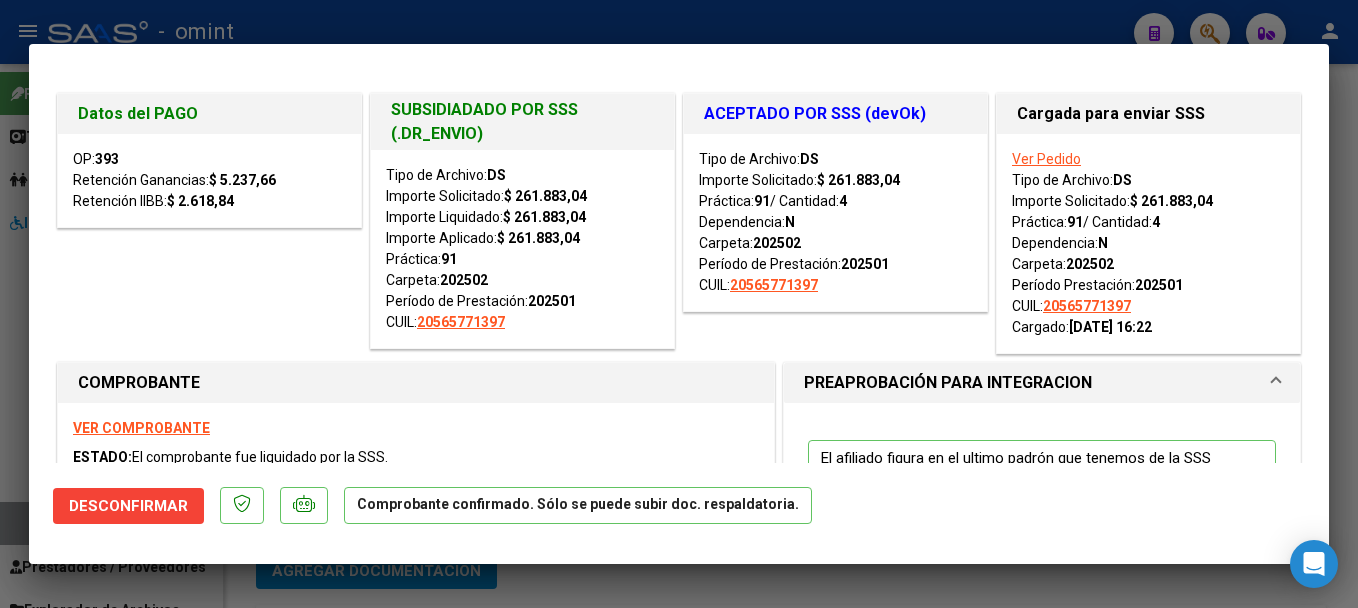 click at bounding box center (679, 304) 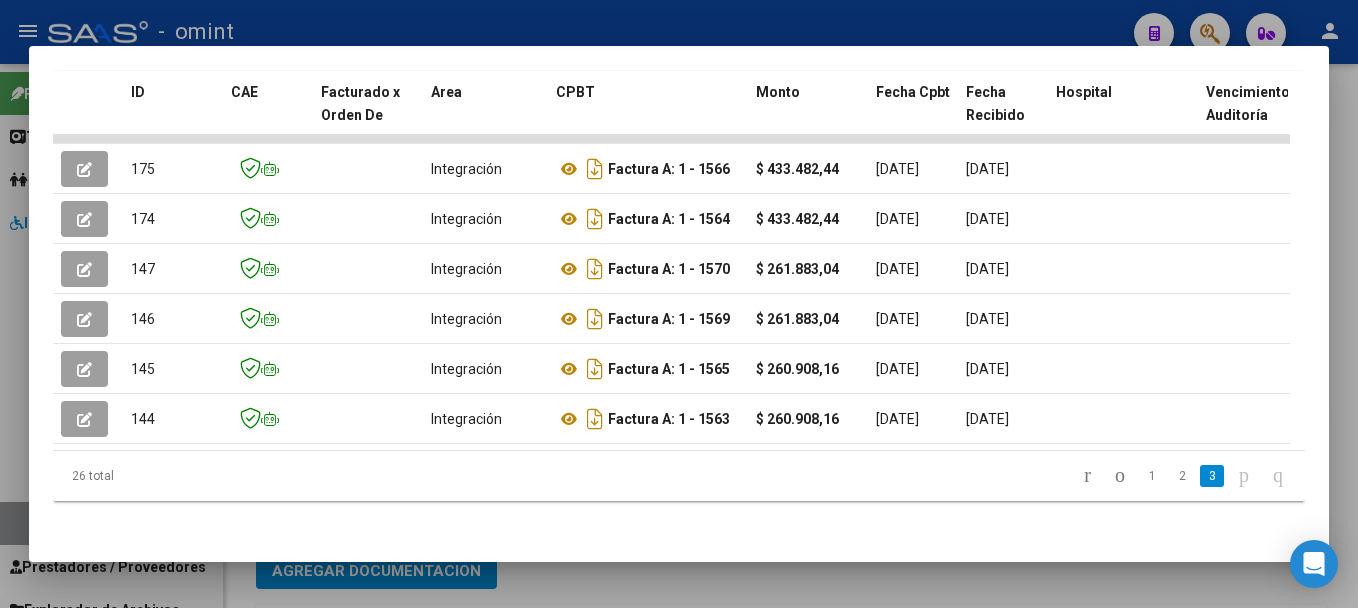 click at bounding box center [679, 304] 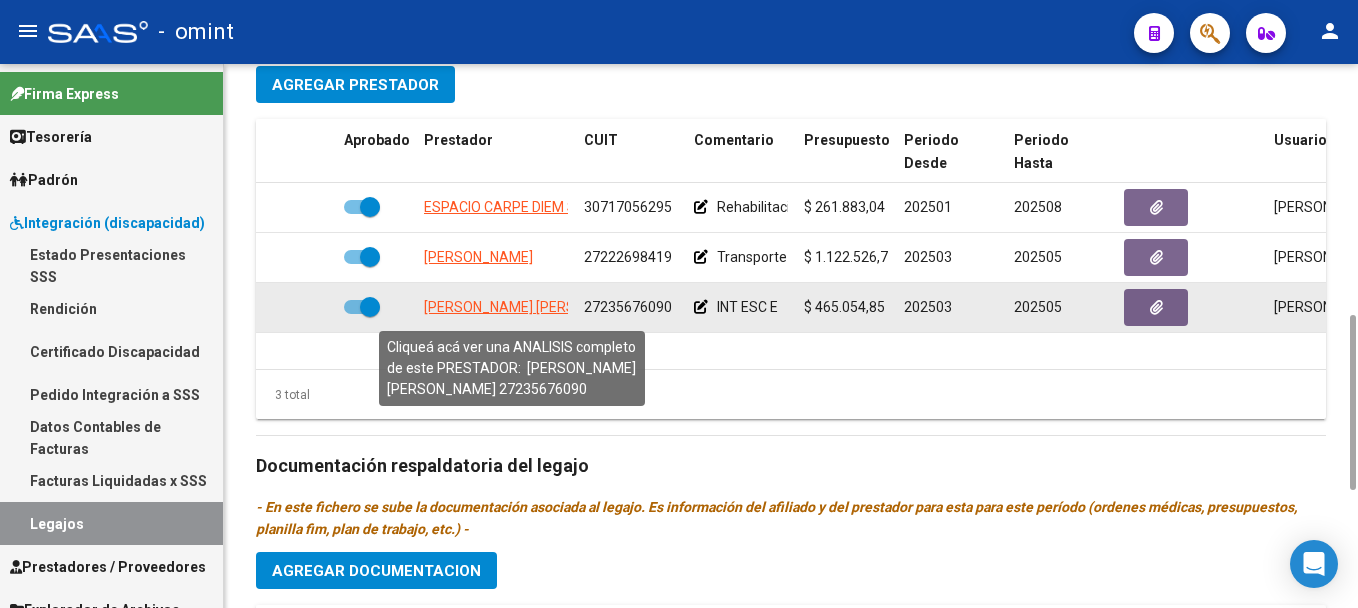 click on "[PERSON_NAME] [PERSON_NAME]" 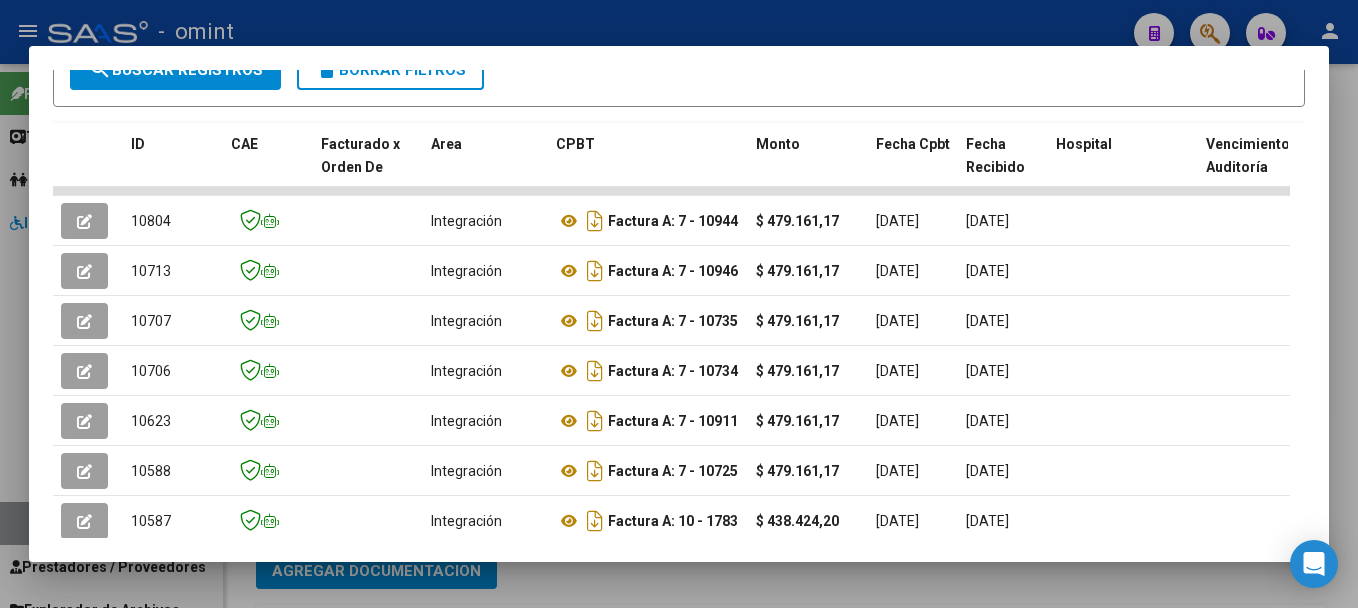 scroll, scrollTop: 663, scrollLeft: 0, axis: vertical 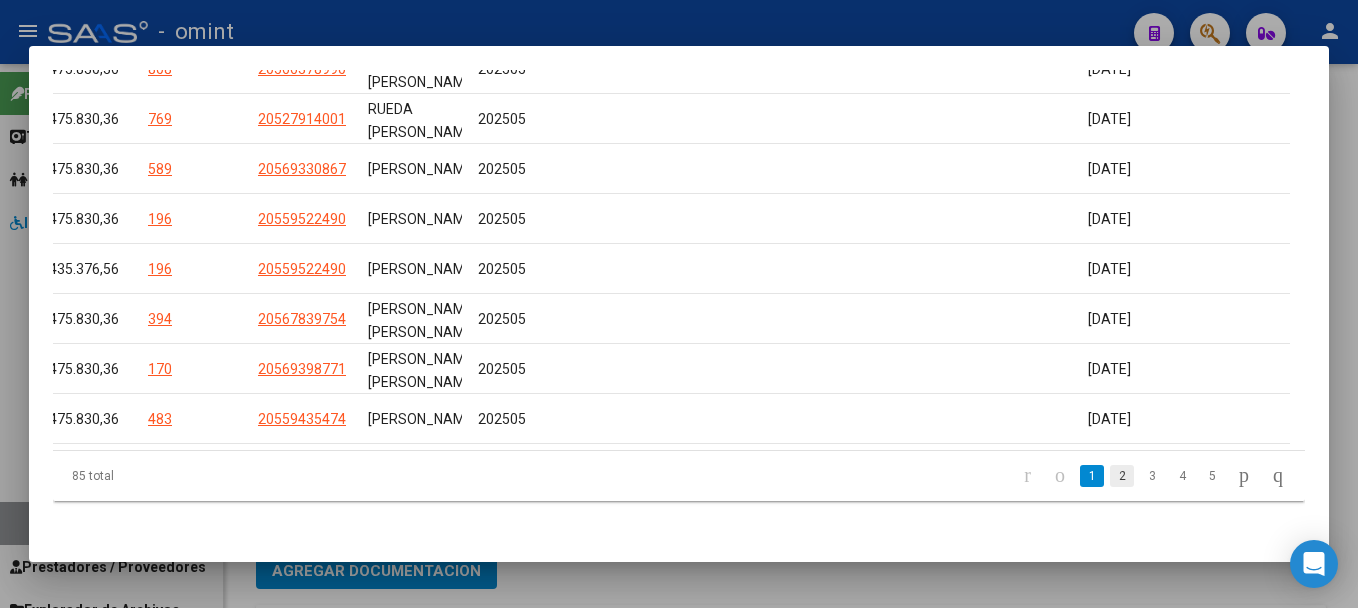 click on "2" 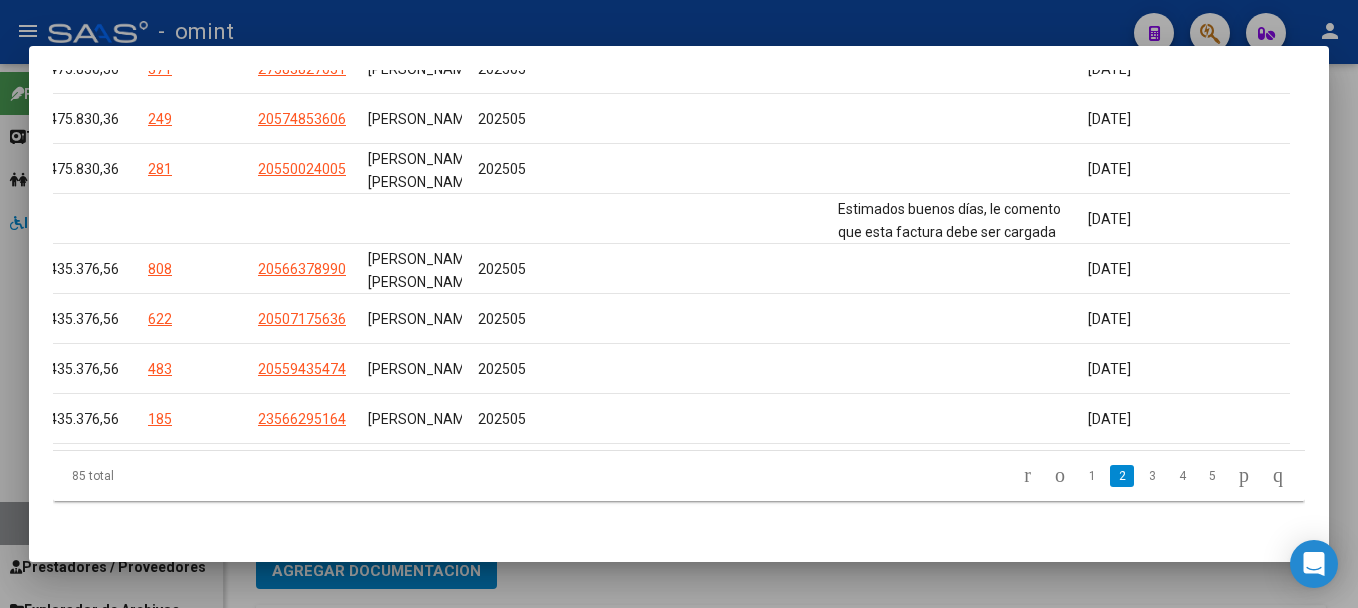 scroll, scrollTop: 663, scrollLeft: 0, axis: vertical 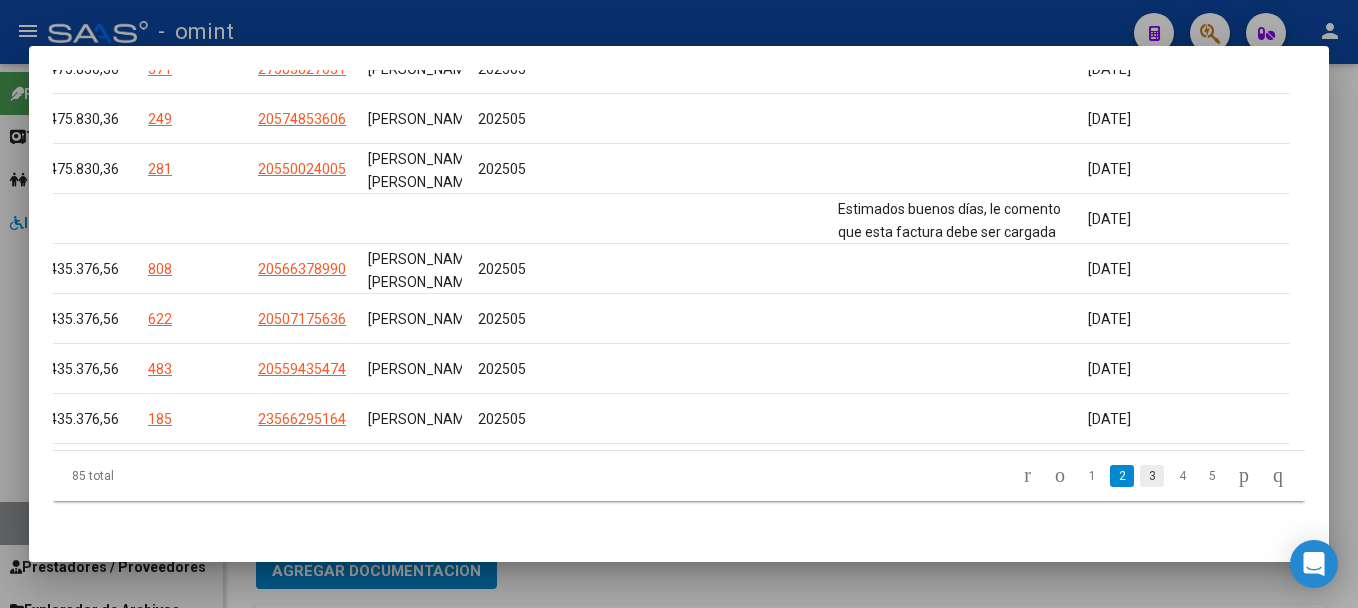 click on "3" 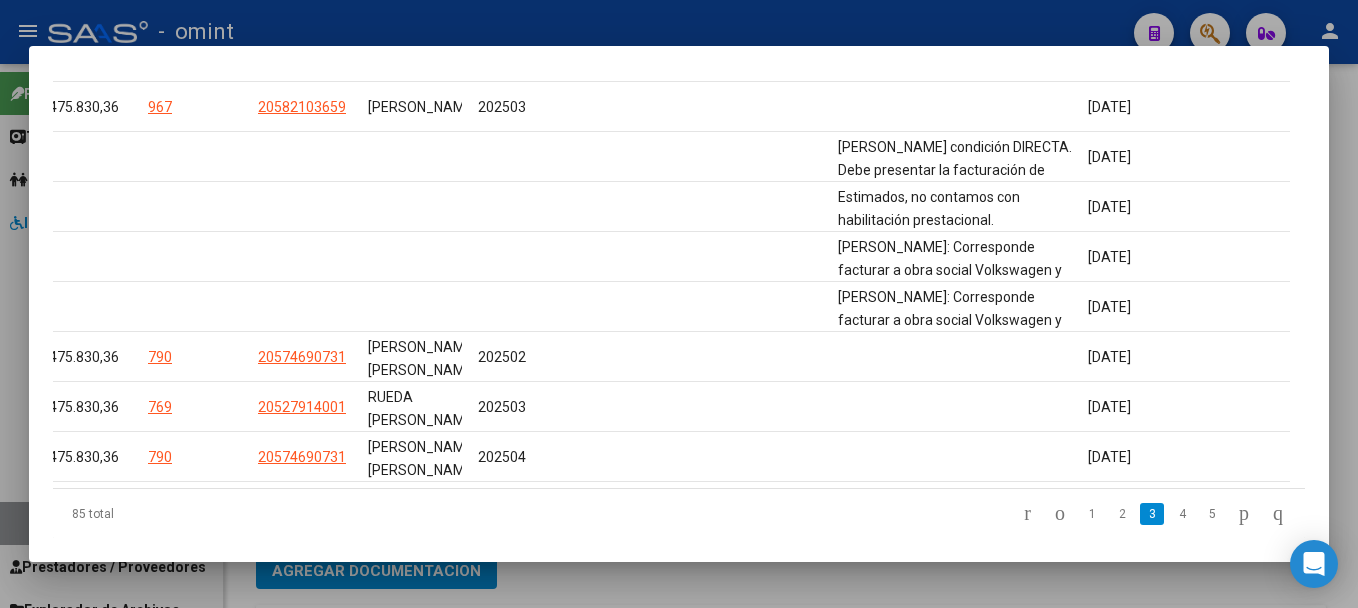 scroll, scrollTop: 663, scrollLeft: 0, axis: vertical 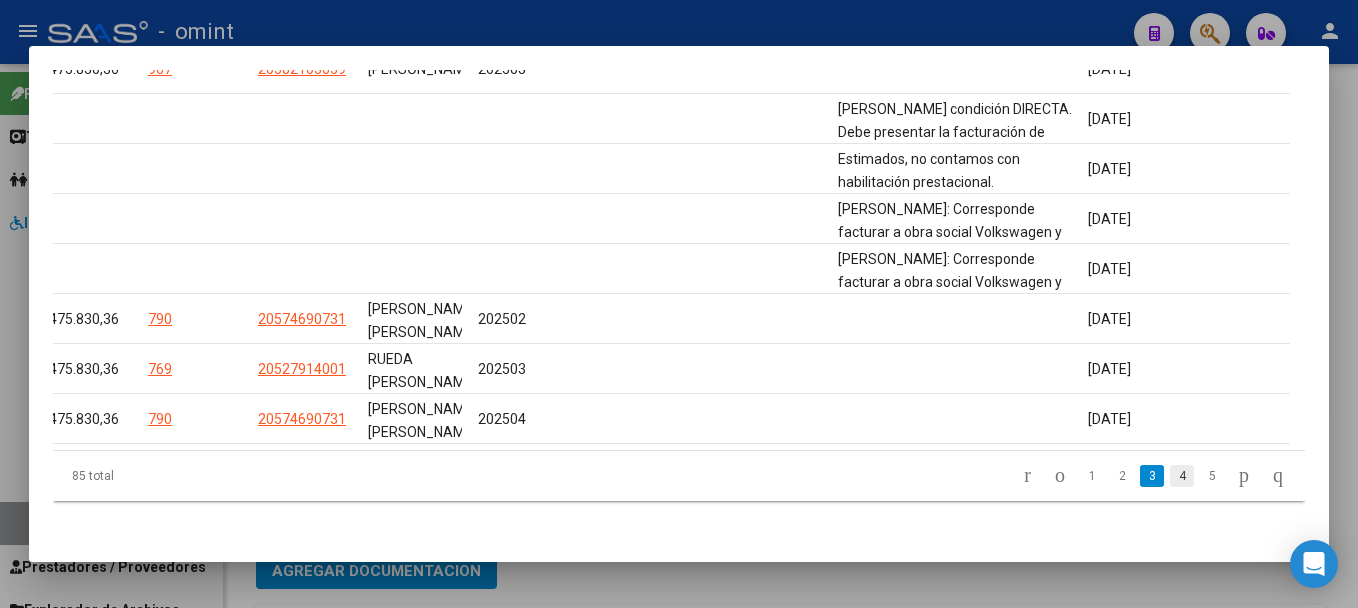 click on "4" 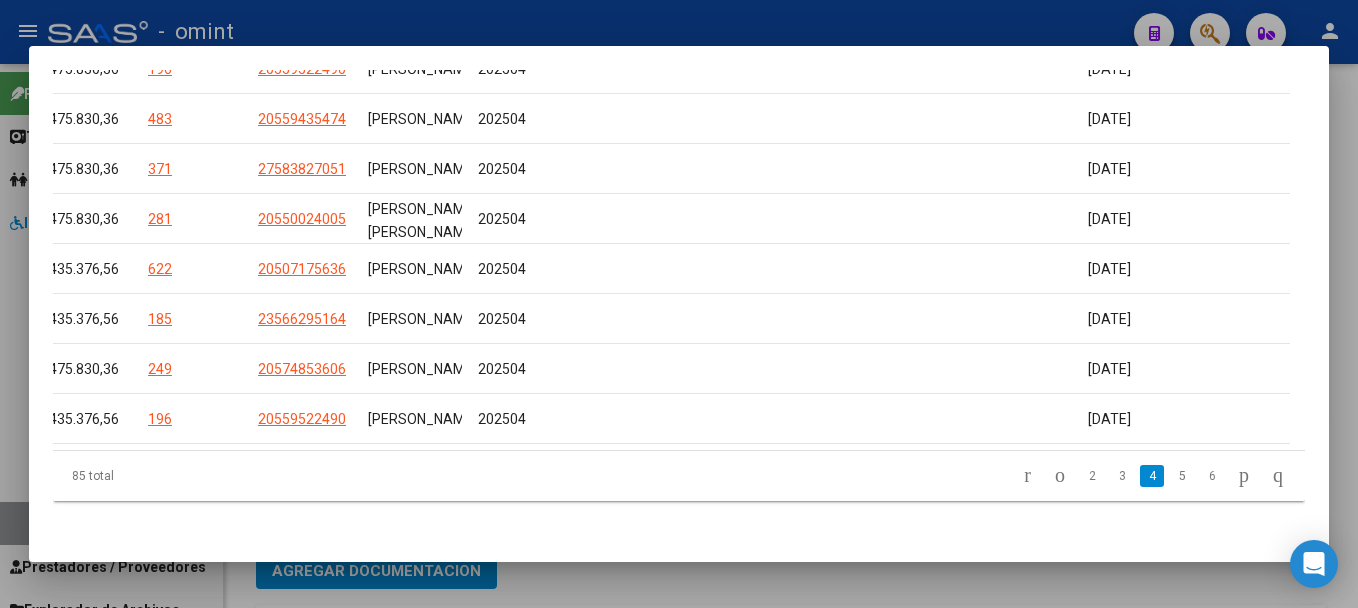 scroll, scrollTop: 663, scrollLeft: 0, axis: vertical 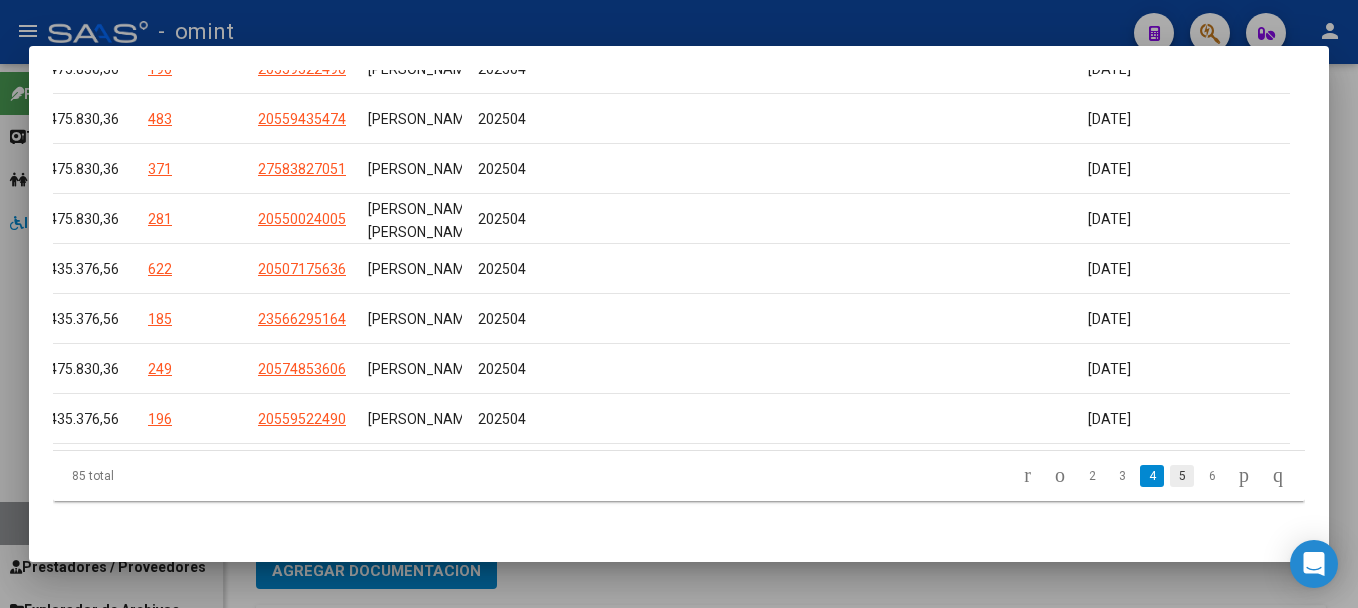 click on "5" 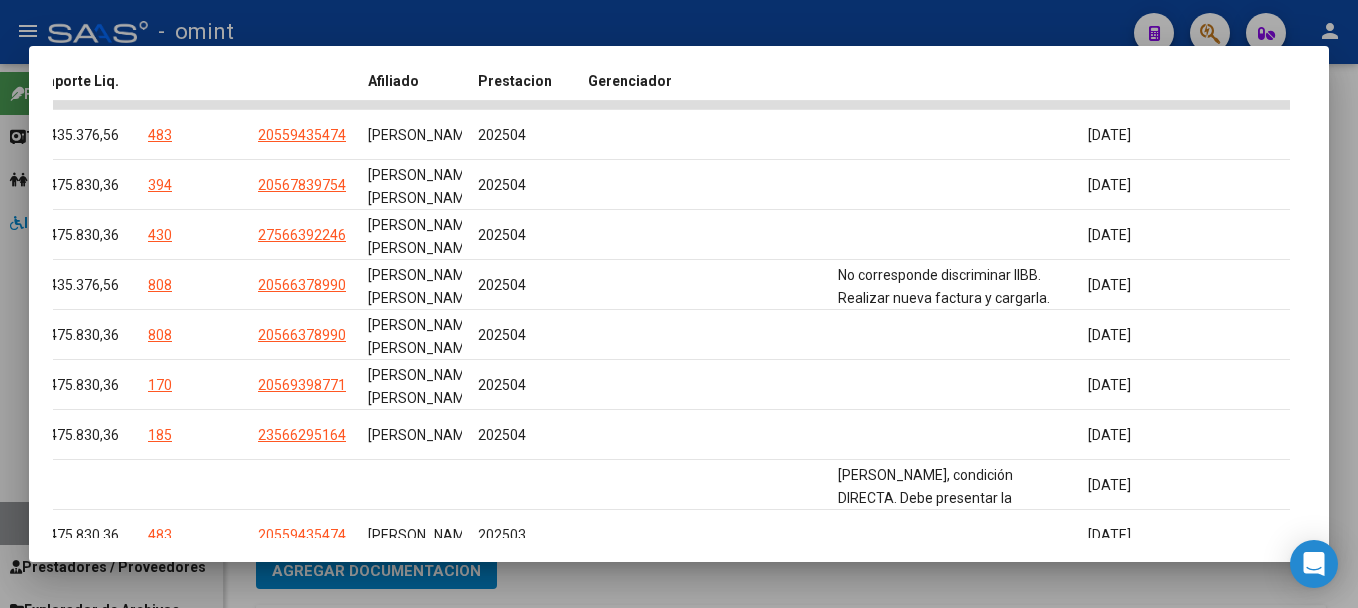 scroll, scrollTop: 663, scrollLeft: 0, axis: vertical 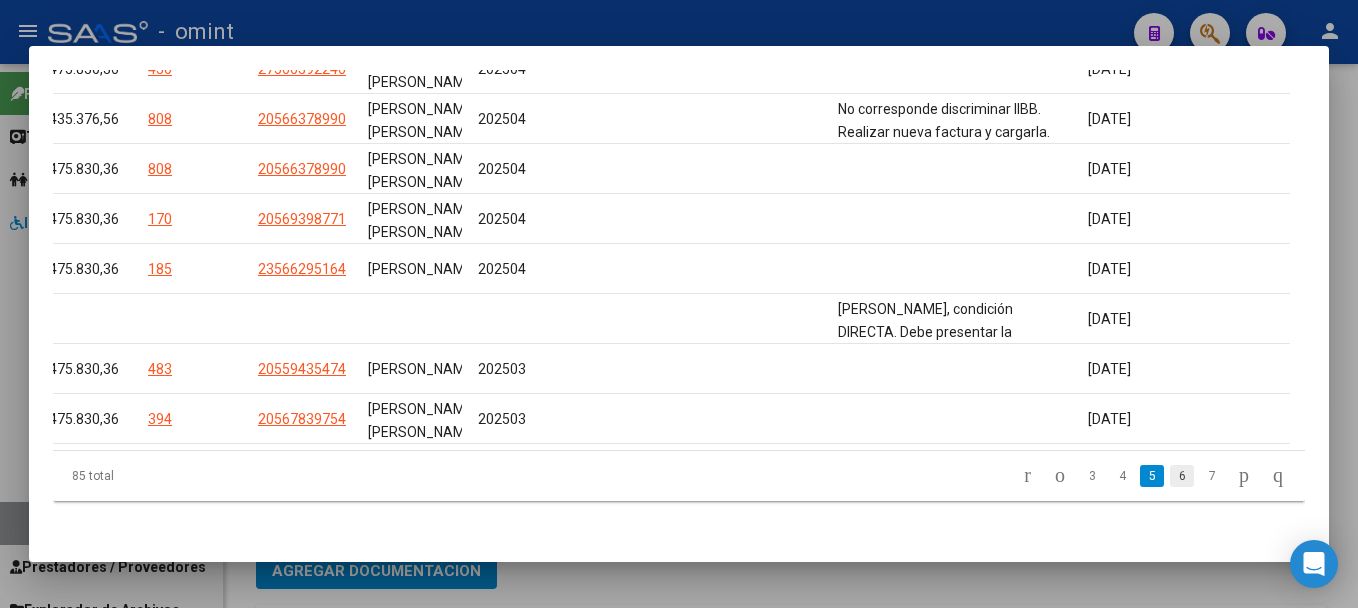 click on "6" 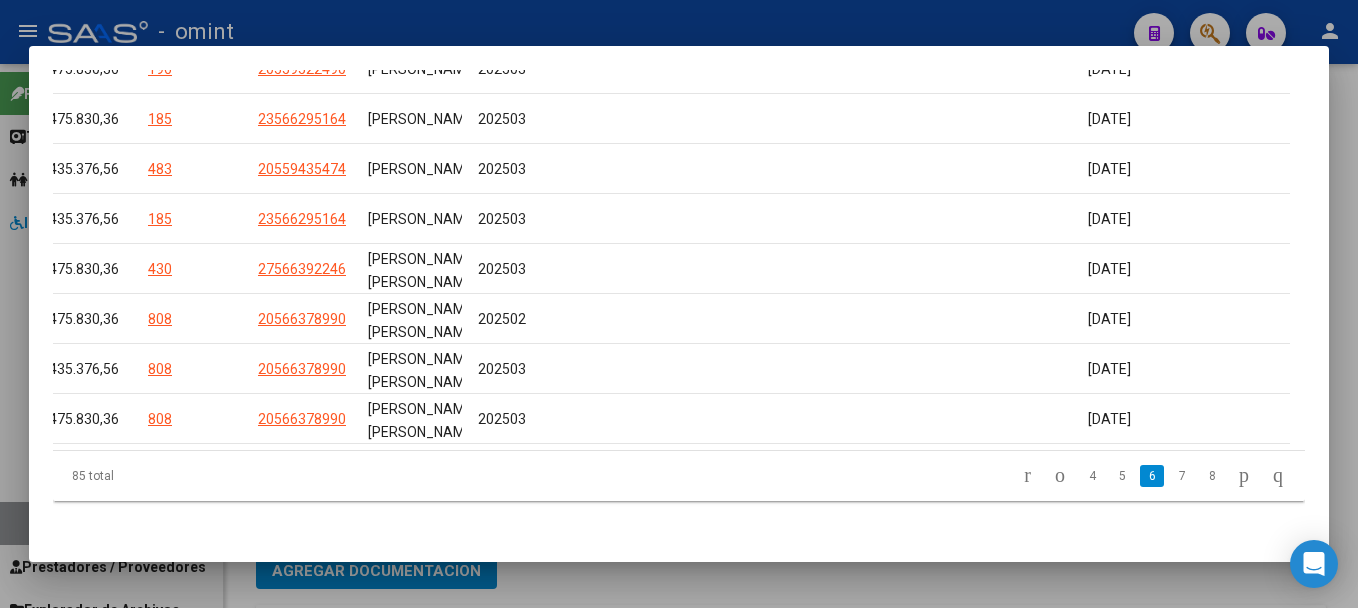 scroll, scrollTop: 663, scrollLeft: 0, axis: vertical 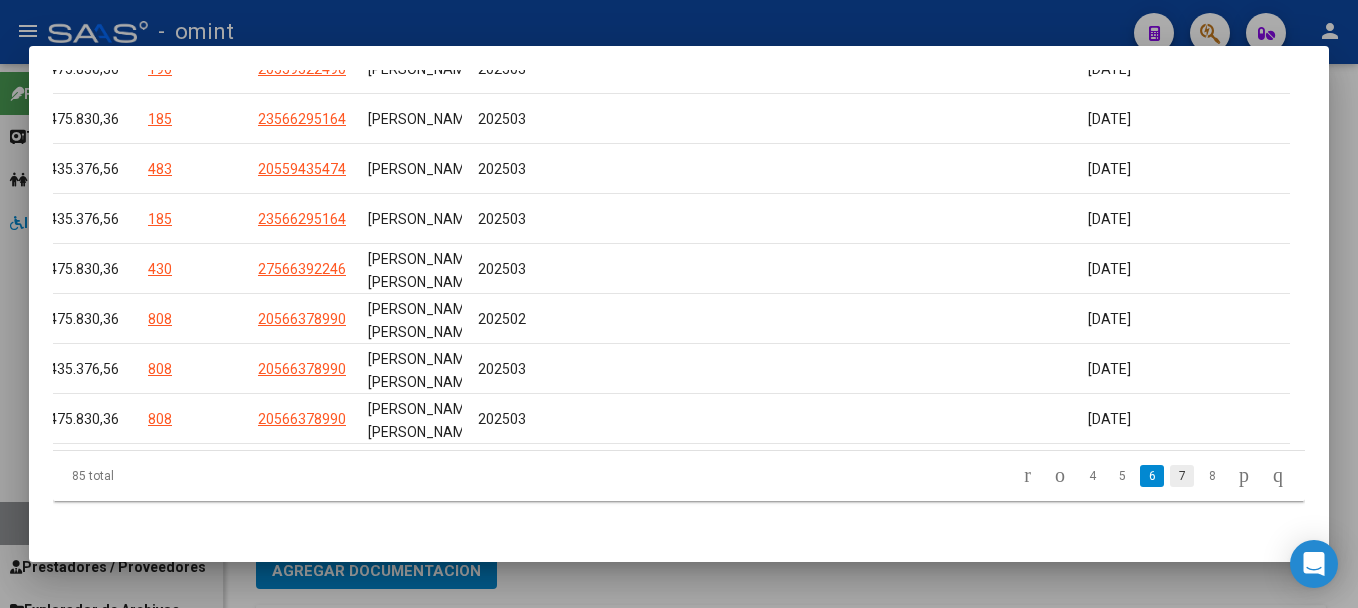 click on "7" 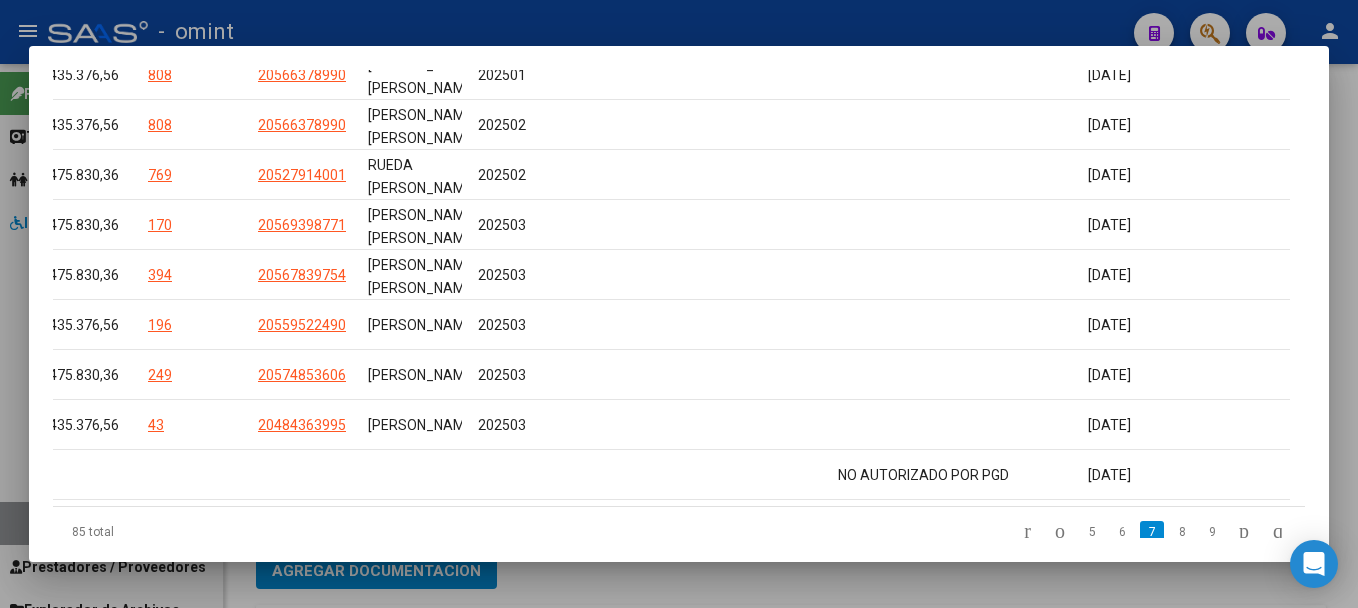 scroll, scrollTop: 663, scrollLeft: 0, axis: vertical 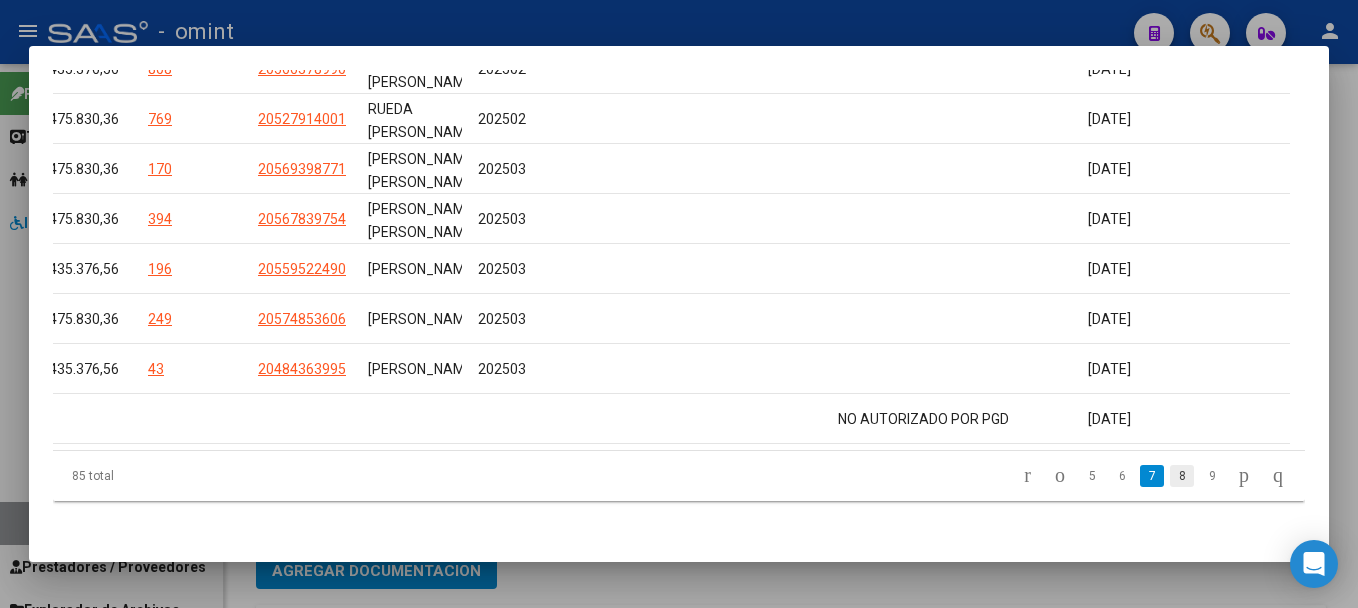 click on "8" 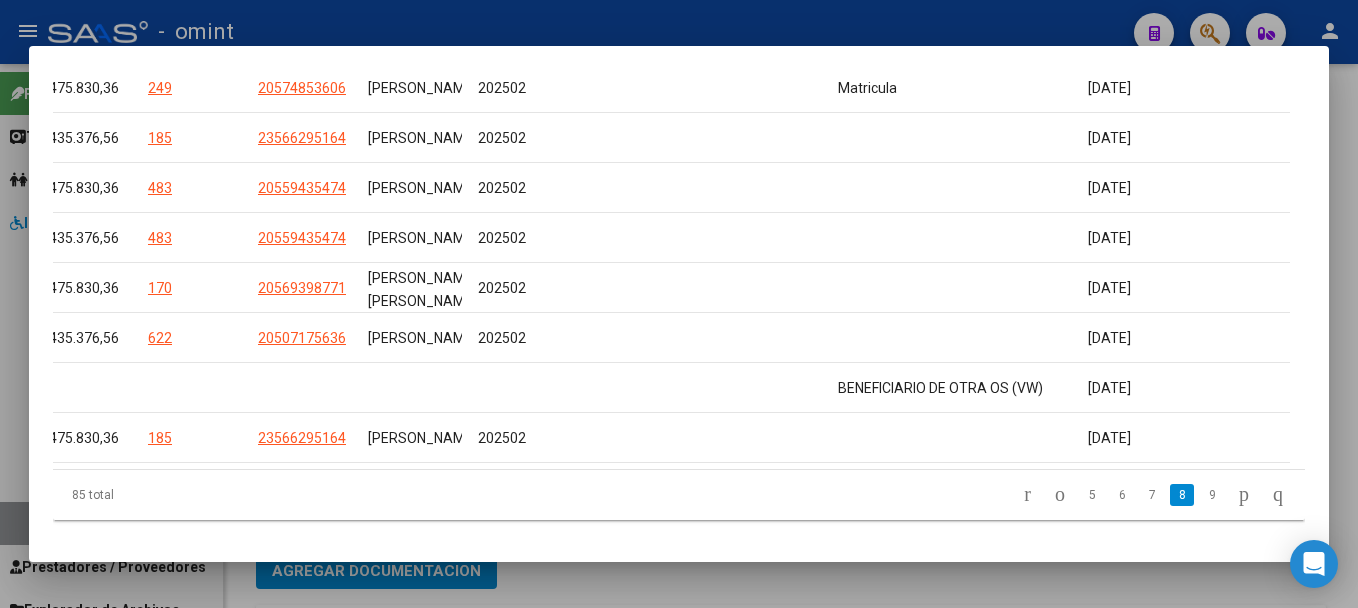 scroll, scrollTop: 663, scrollLeft: 0, axis: vertical 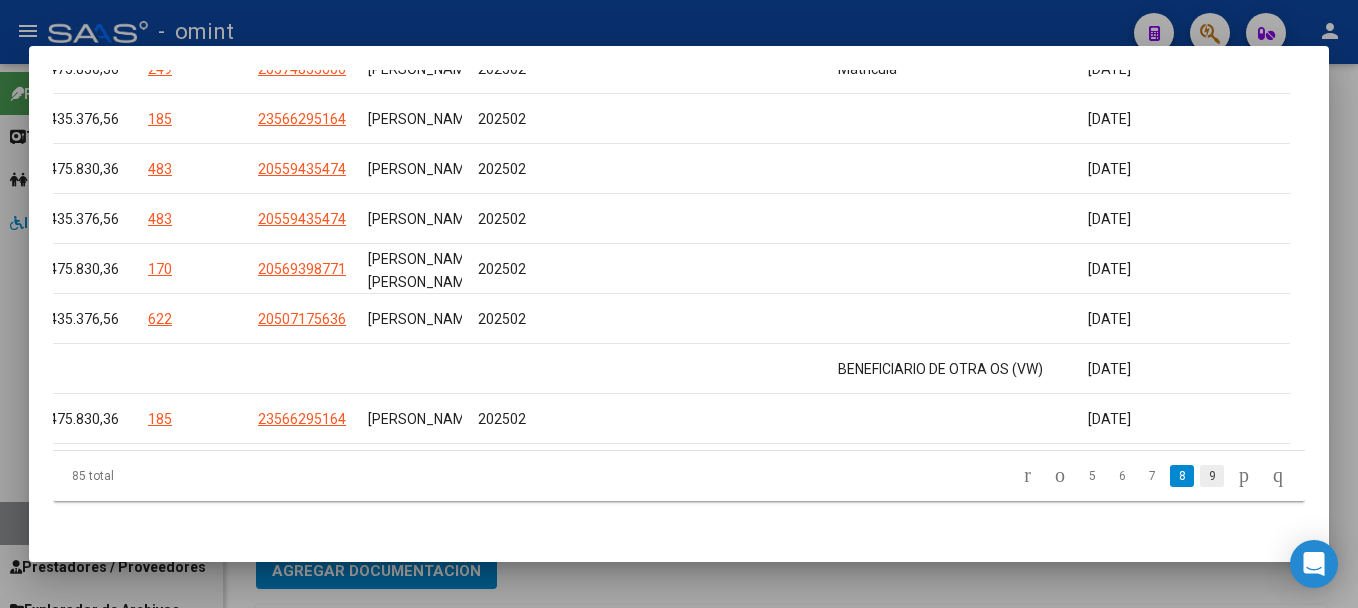 click on "9" 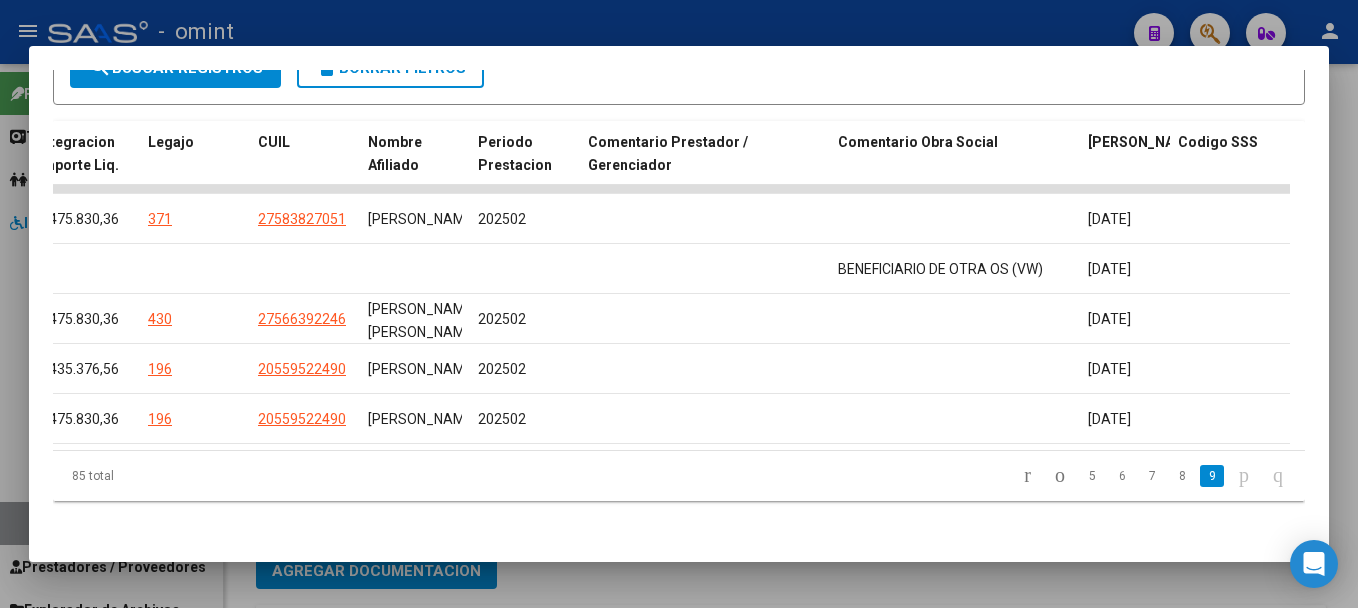 scroll, scrollTop: 413, scrollLeft: 0, axis: vertical 